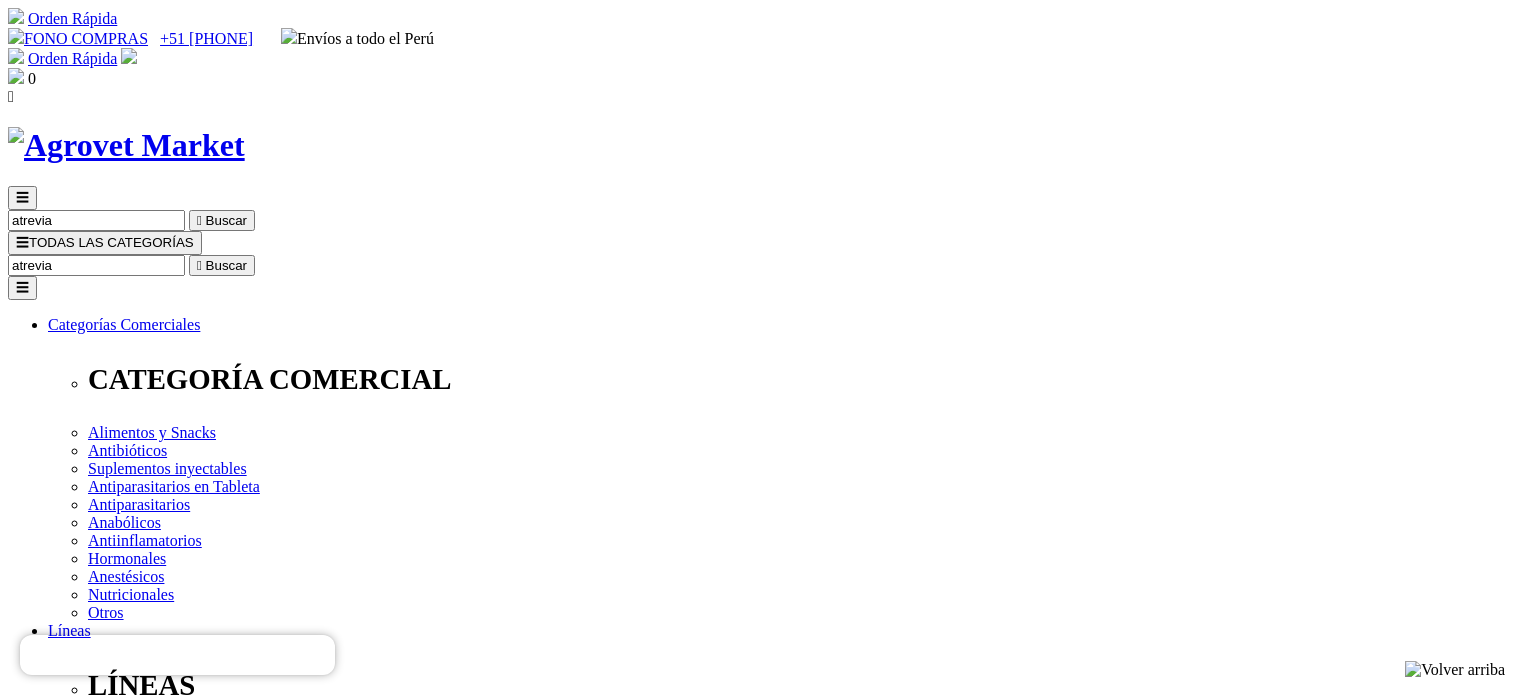 scroll, scrollTop: 0, scrollLeft: 0, axis: both 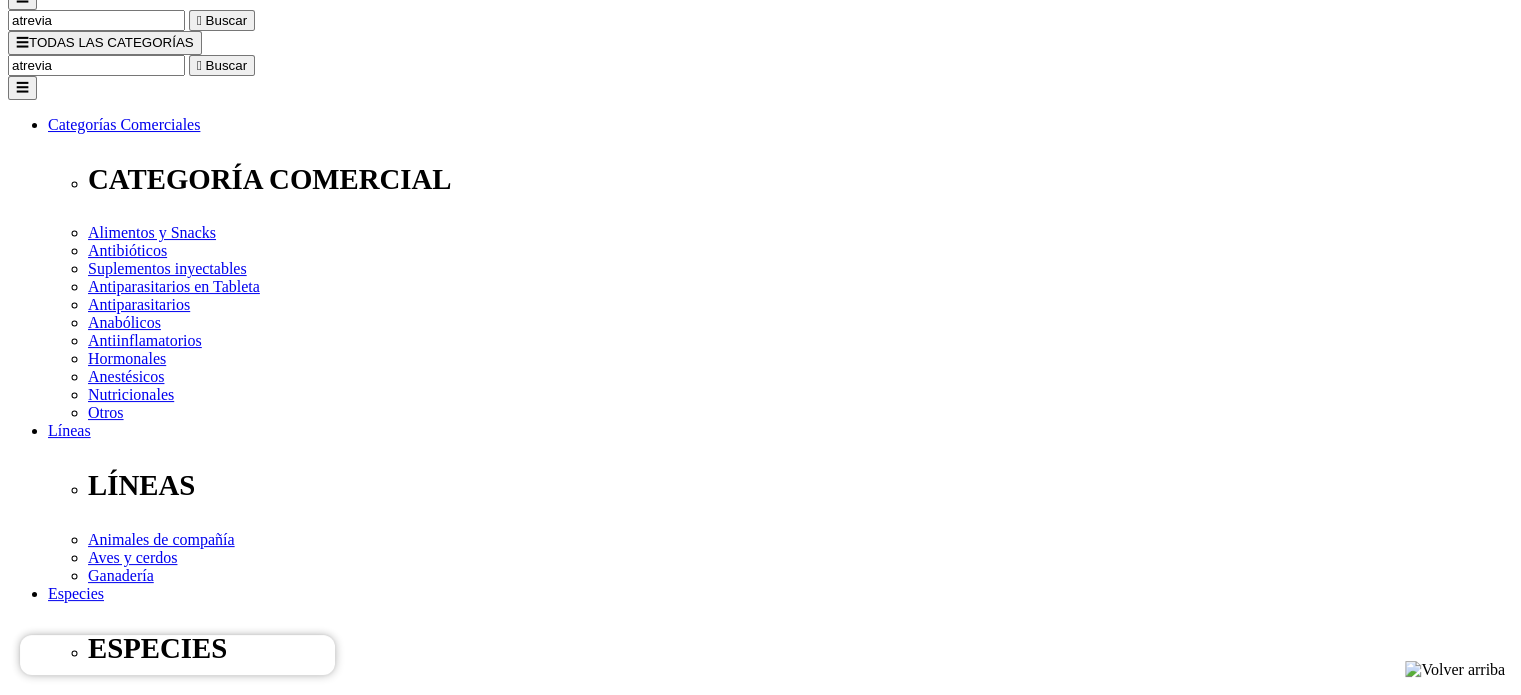 click on "shopping_cart" at bounding box center (54, 2945) 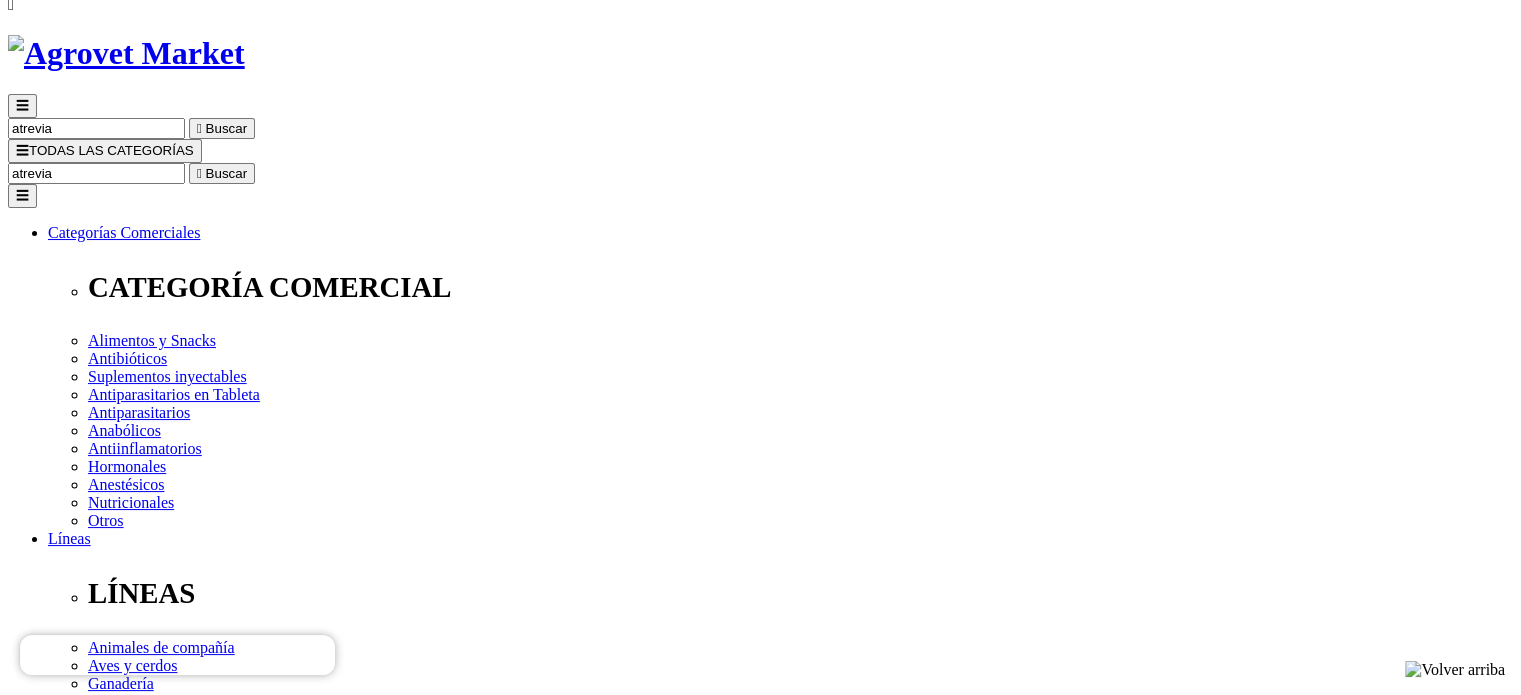 scroll, scrollTop: 100, scrollLeft: 0, axis: vertical 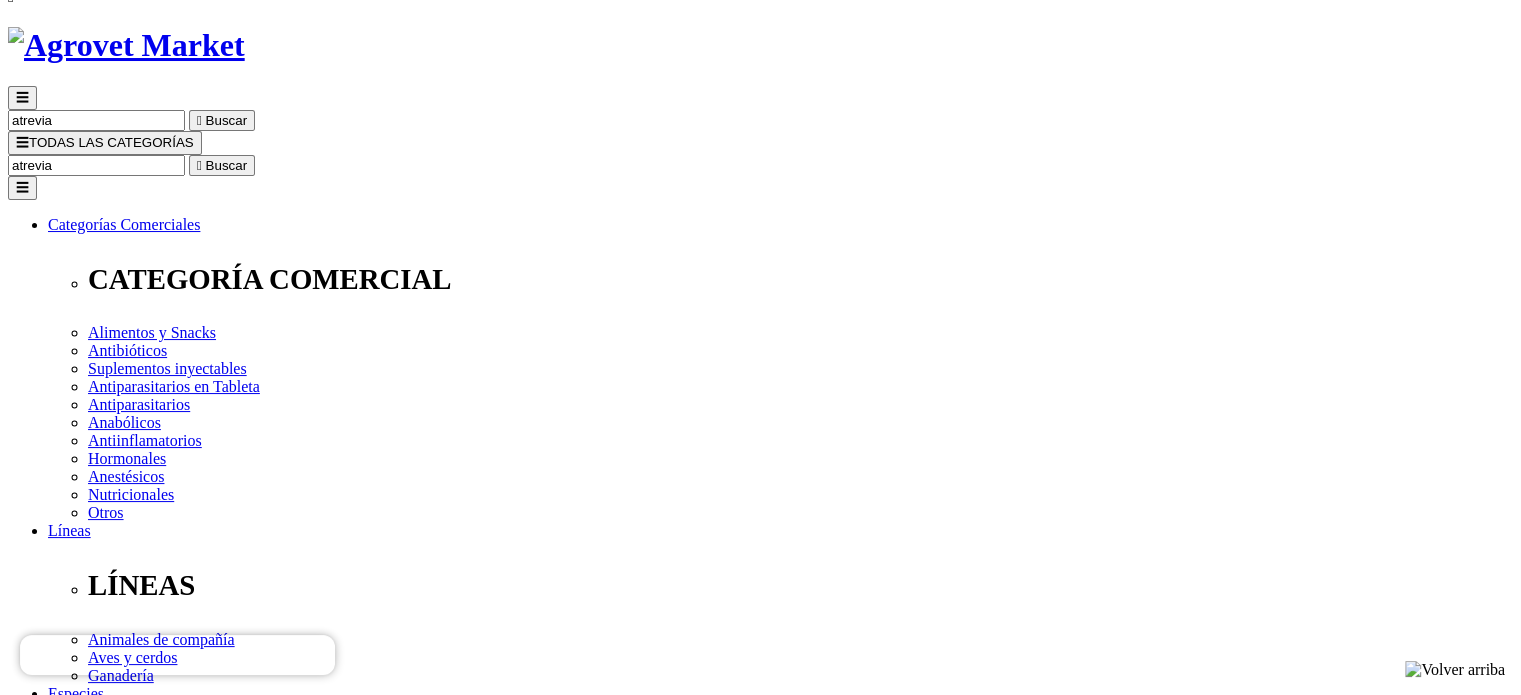 click at bounding box center [119, 2832] 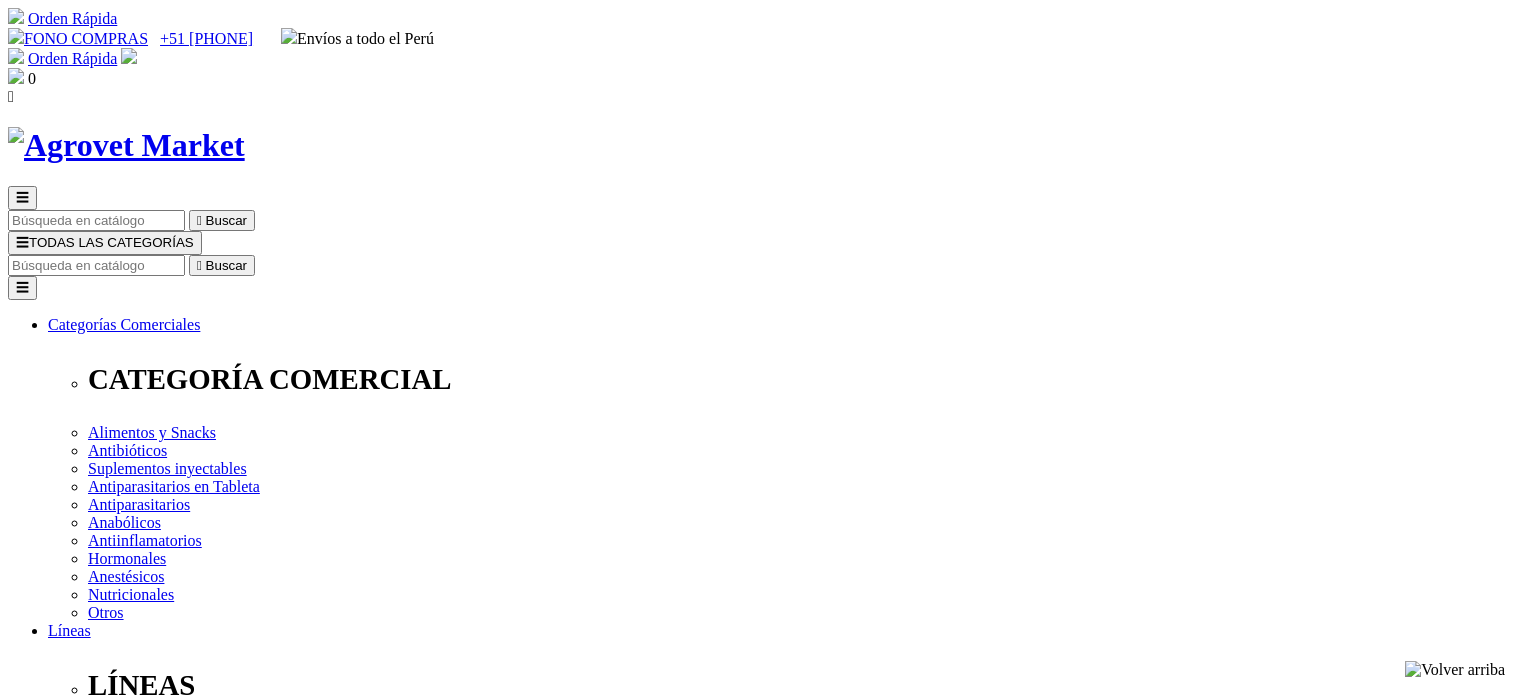 scroll, scrollTop: 0, scrollLeft: 0, axis: both 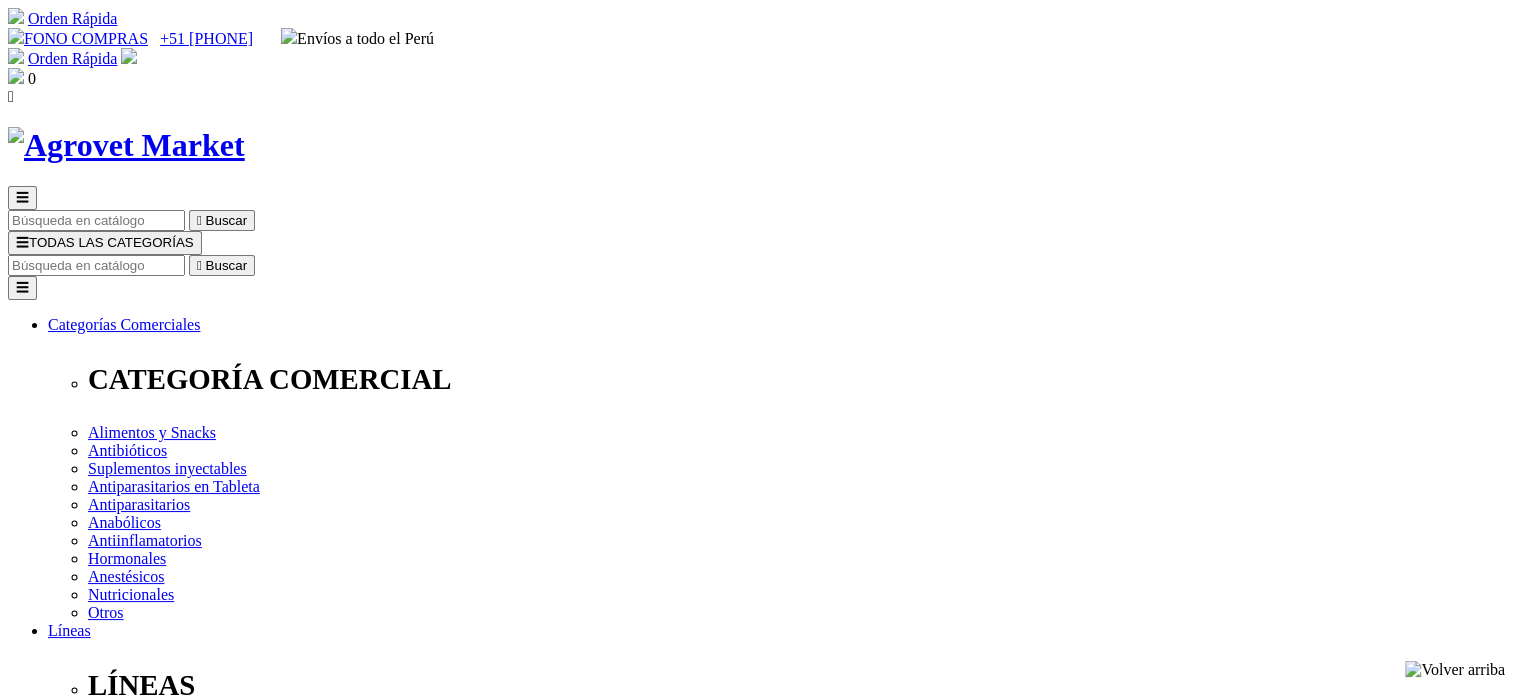 select on "0" 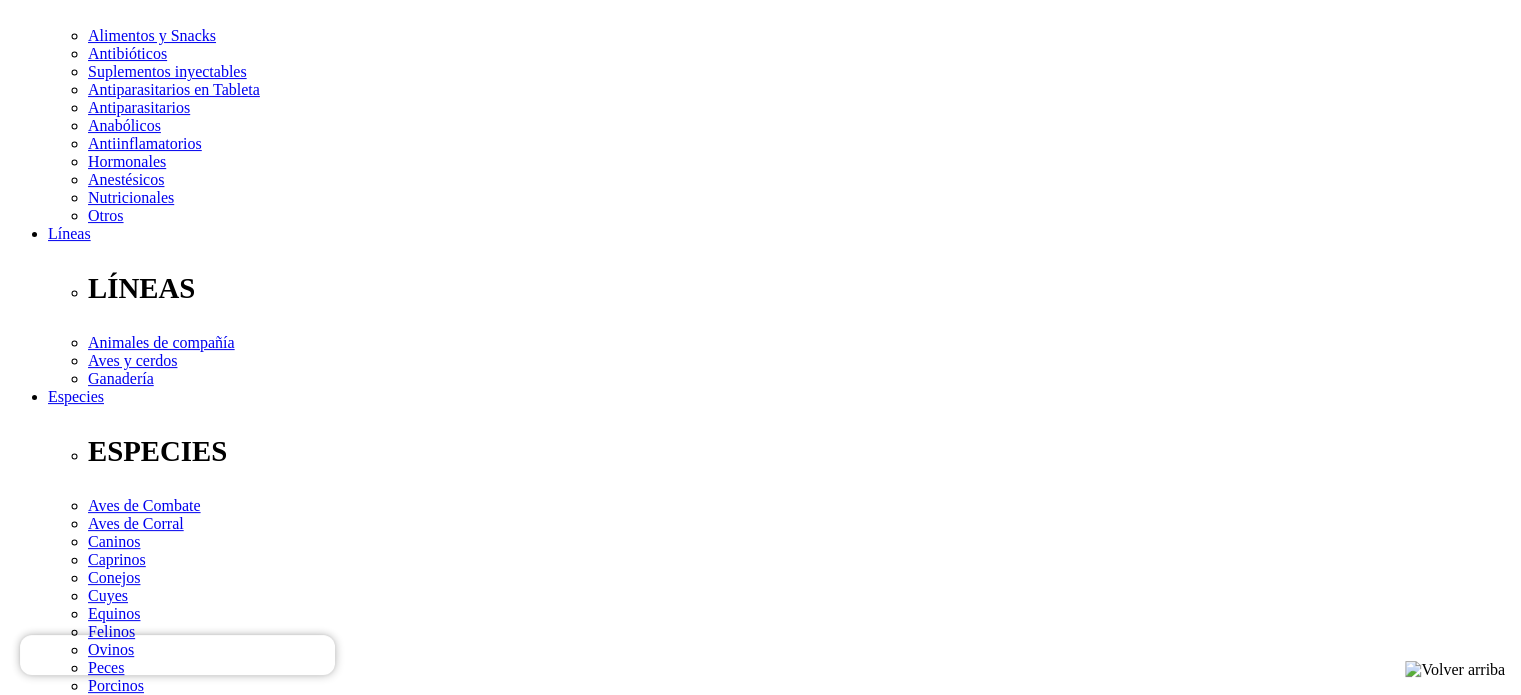 scroll, scrollTop: 400, scrollLeft: 0, axis: vertical 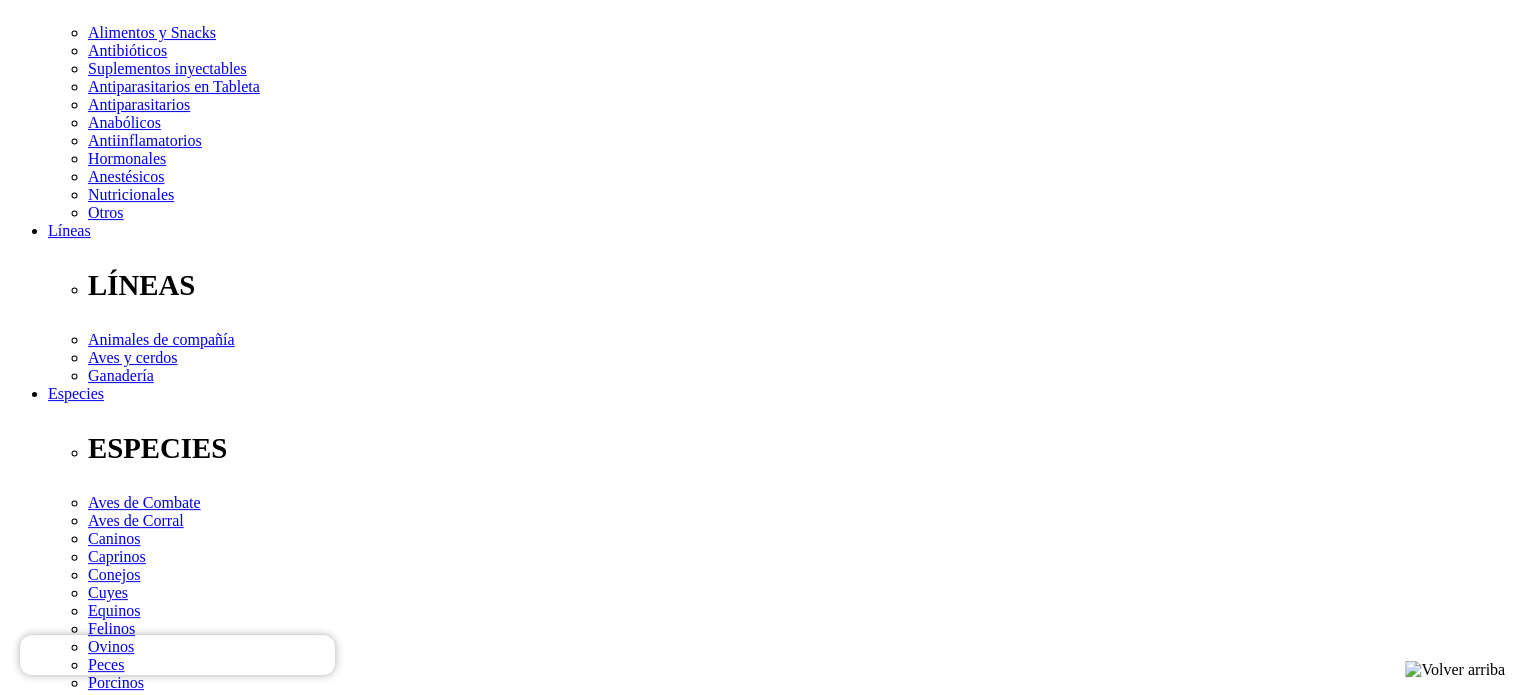 click at bounding box center (16, 2574) 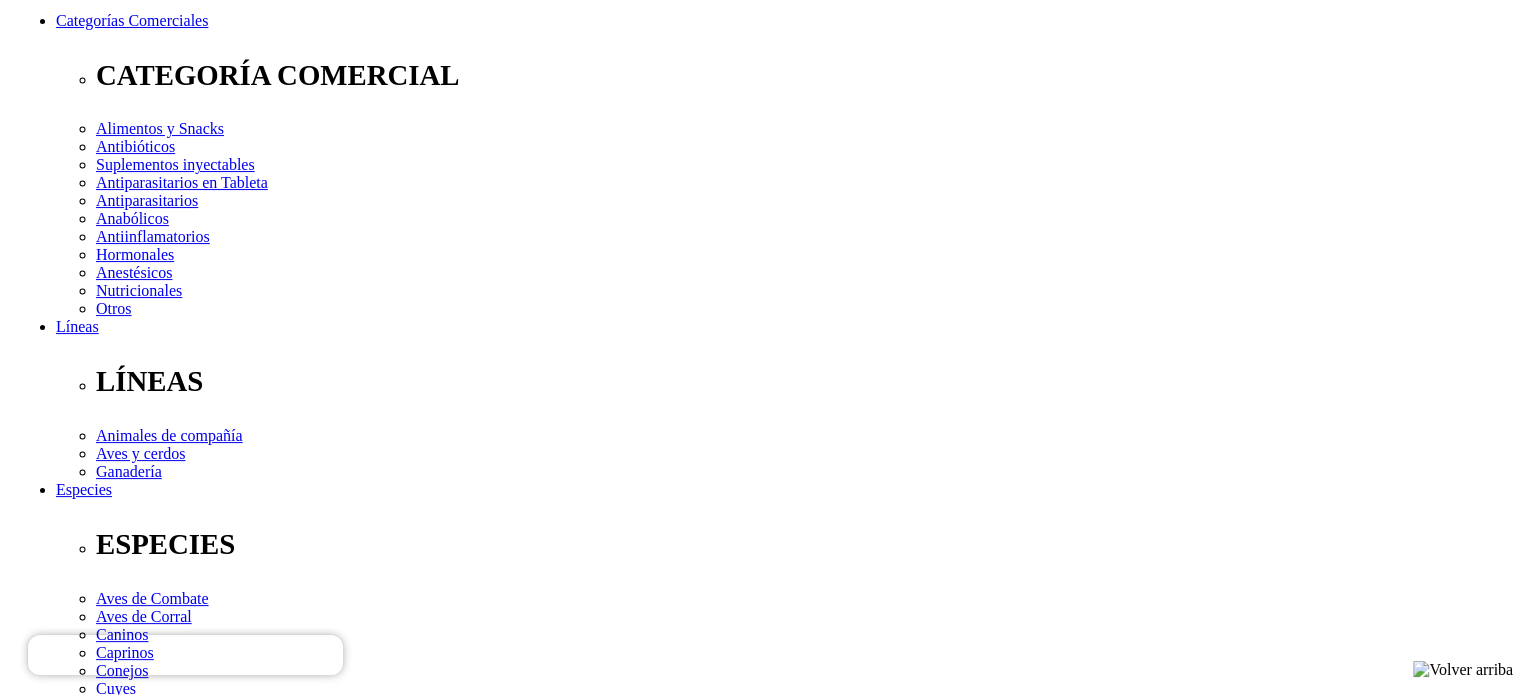 scroll, scrollTop: 300, scrollLeft: 0, axis: vertical 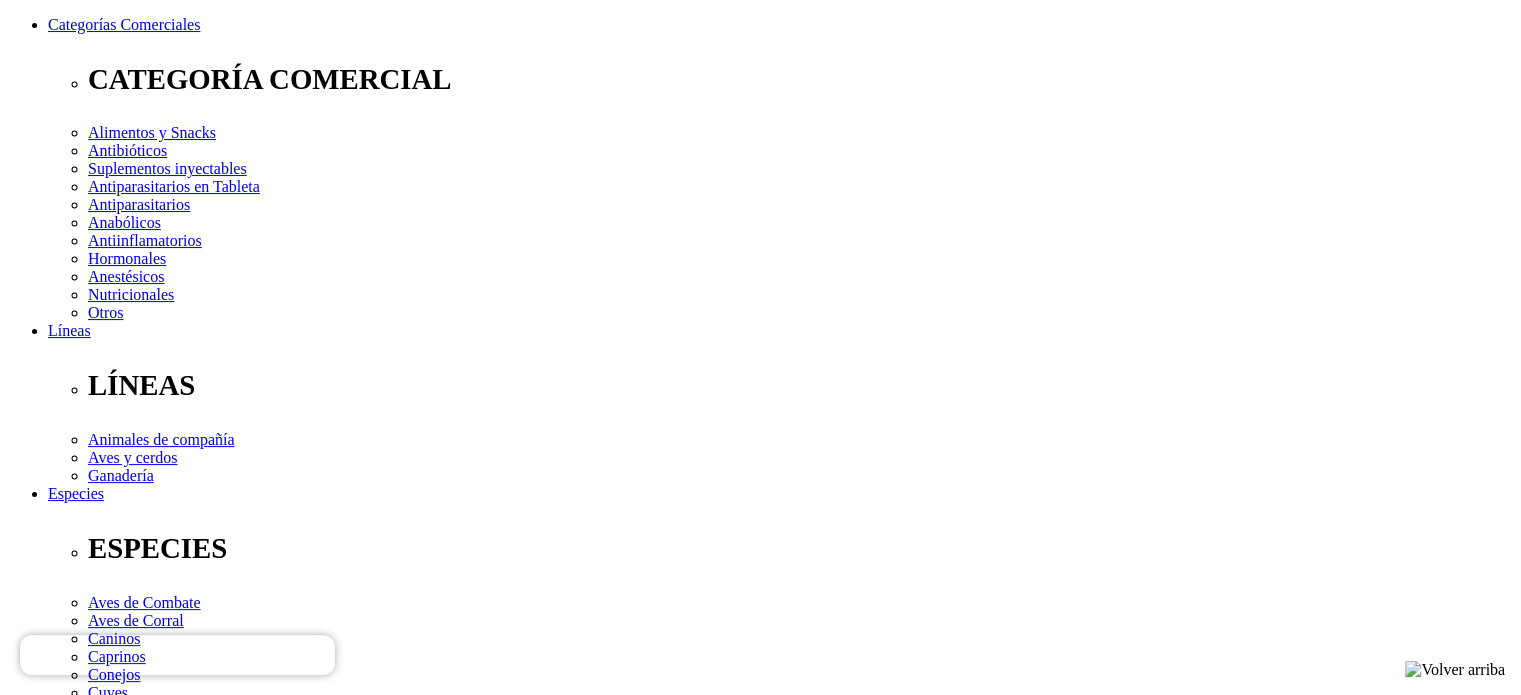 click on "Elige la presentación comercial que deseas
Caja x 1 tableta
Caja x 4 tabletas" at bounding box center [148, 2579] 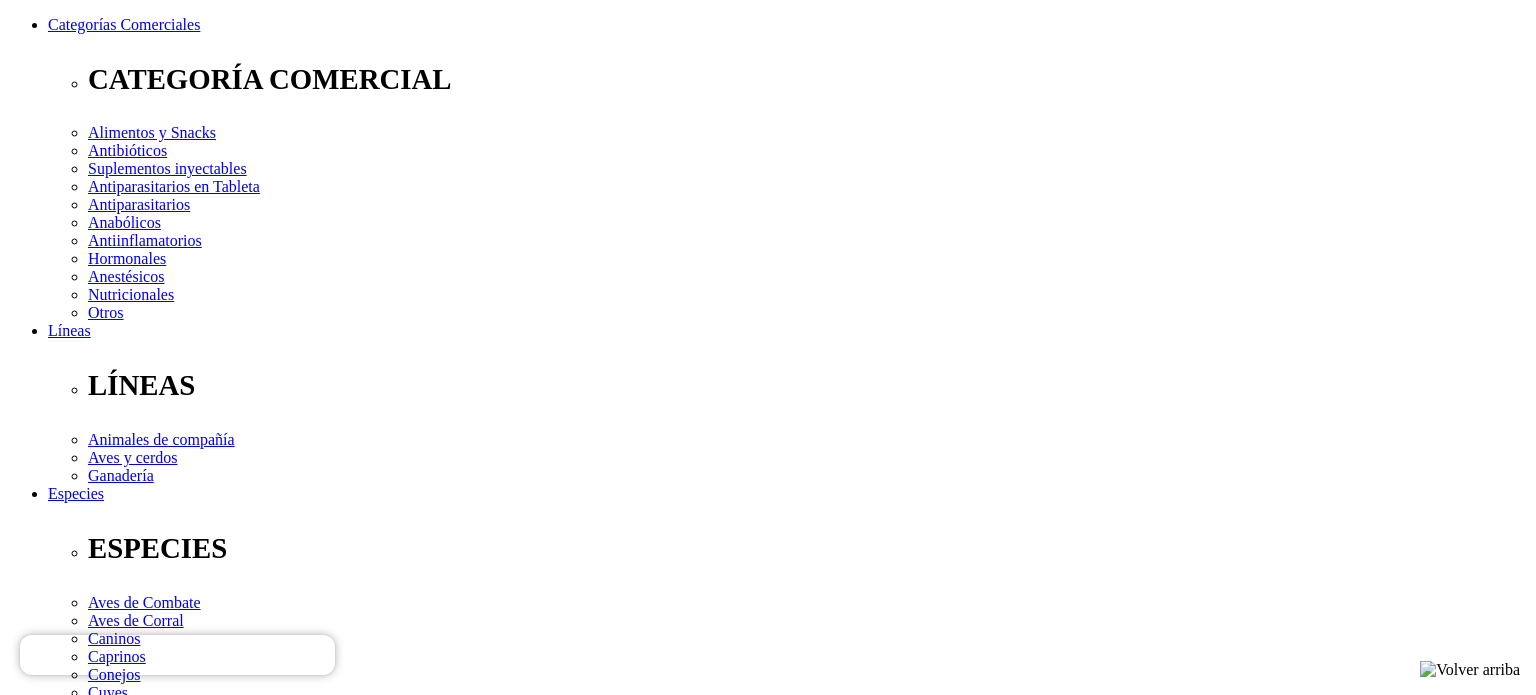 click on " Pagar" at bounding box center [177, 9670] 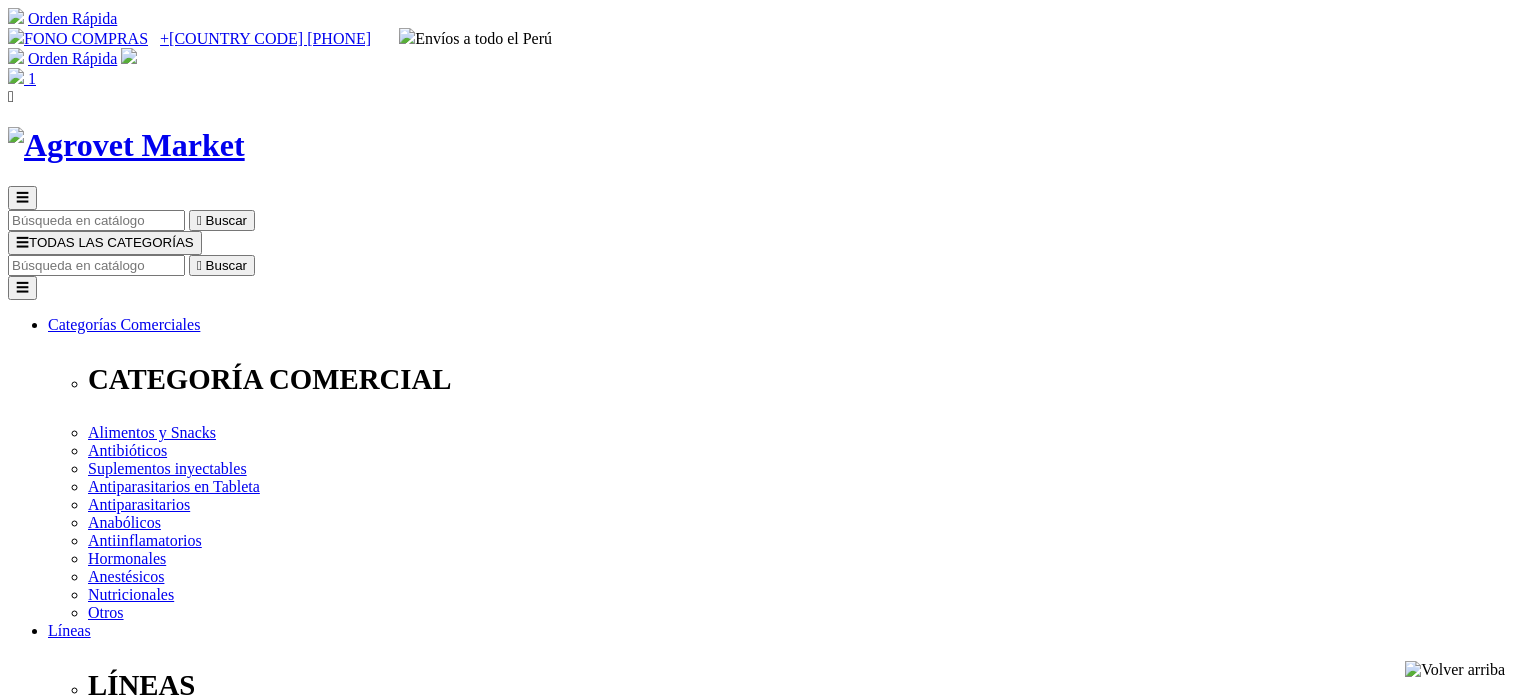 scroll, scrollTop: 0, scrollLeft: 0, axis: both 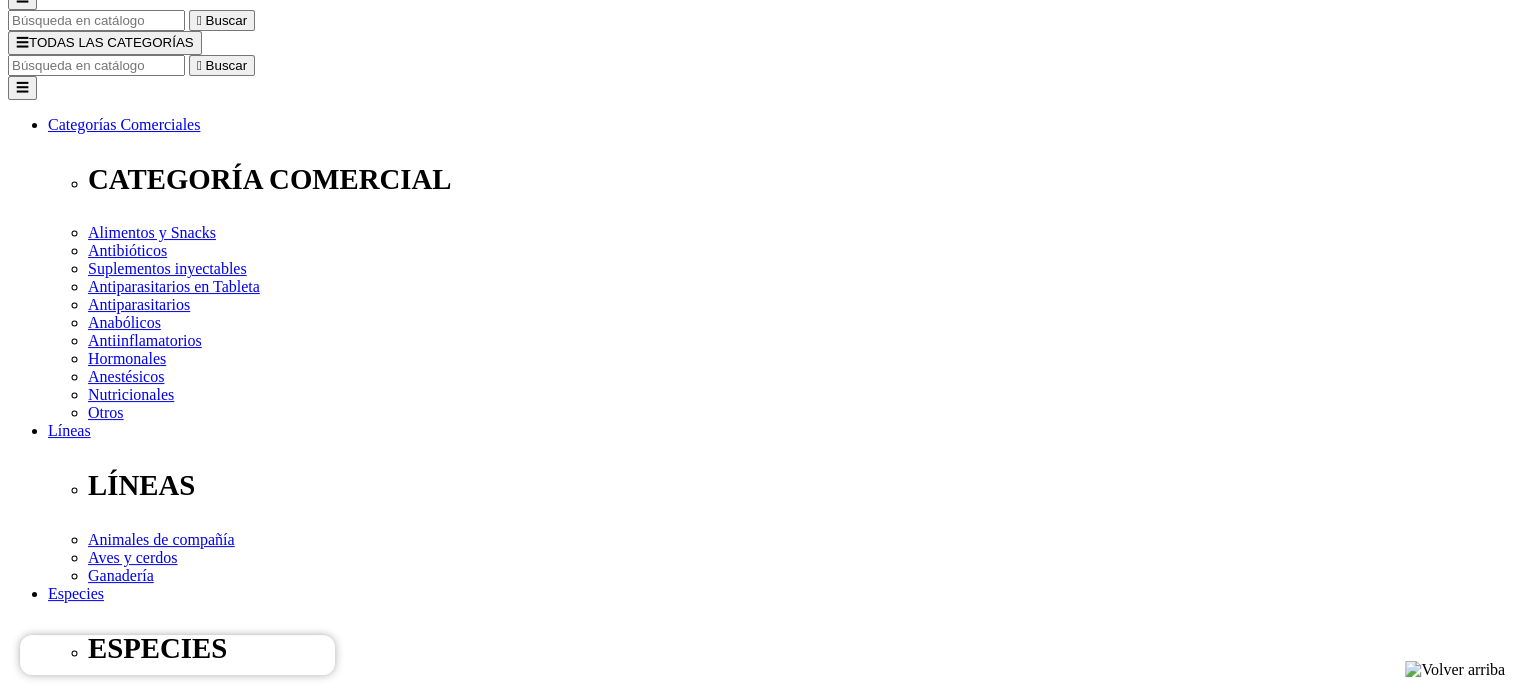 click on "Pagar" at bounding box center [26, 2594] 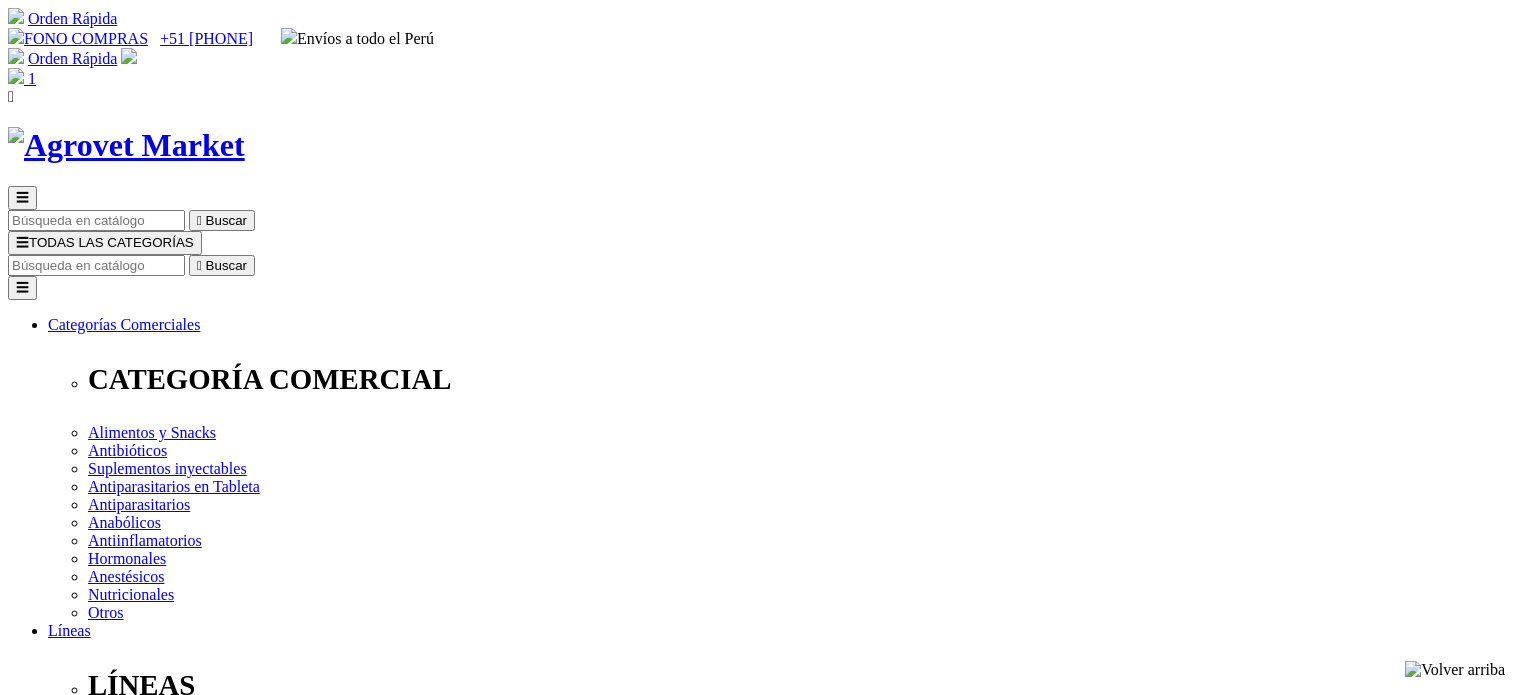 scroll, scrollTop: 0, scrollLeft: 0, axis: both 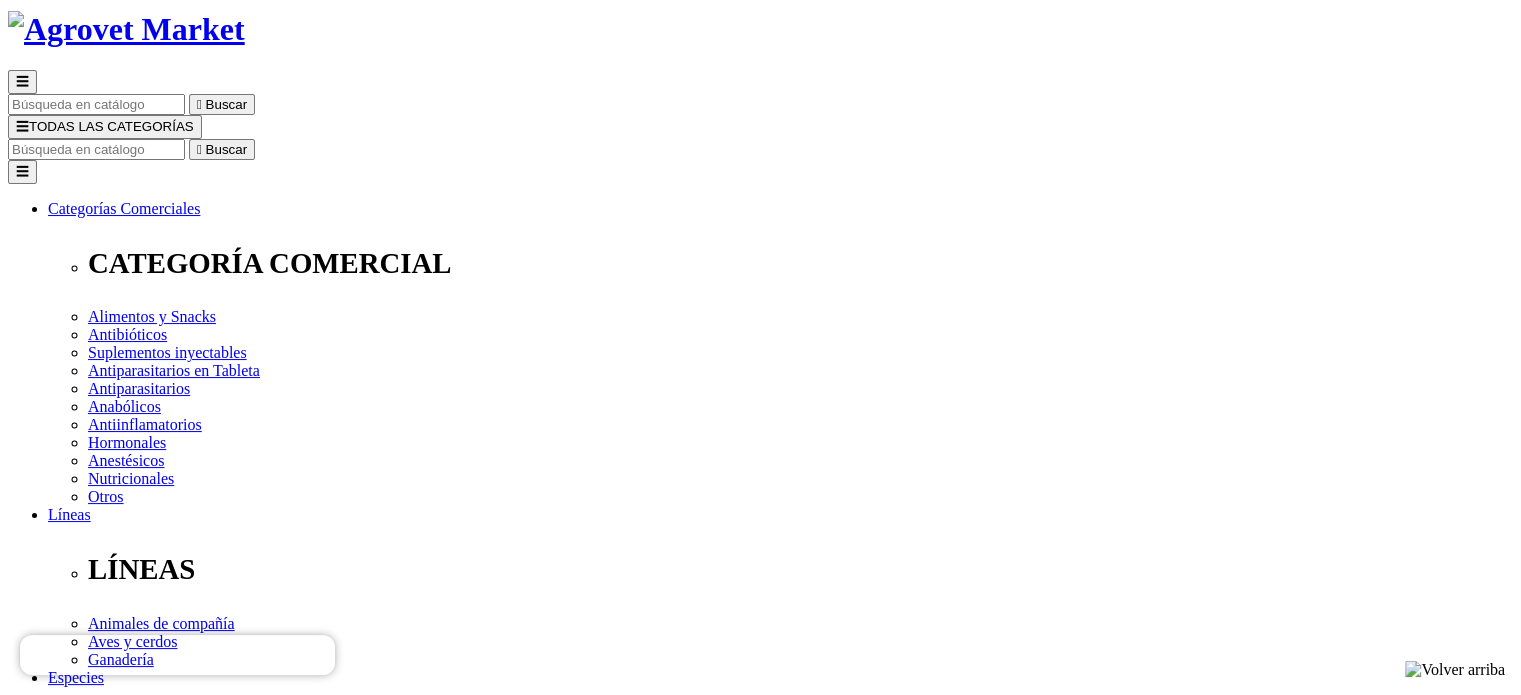 click on "Sr." at bounding box center [19, 2432] 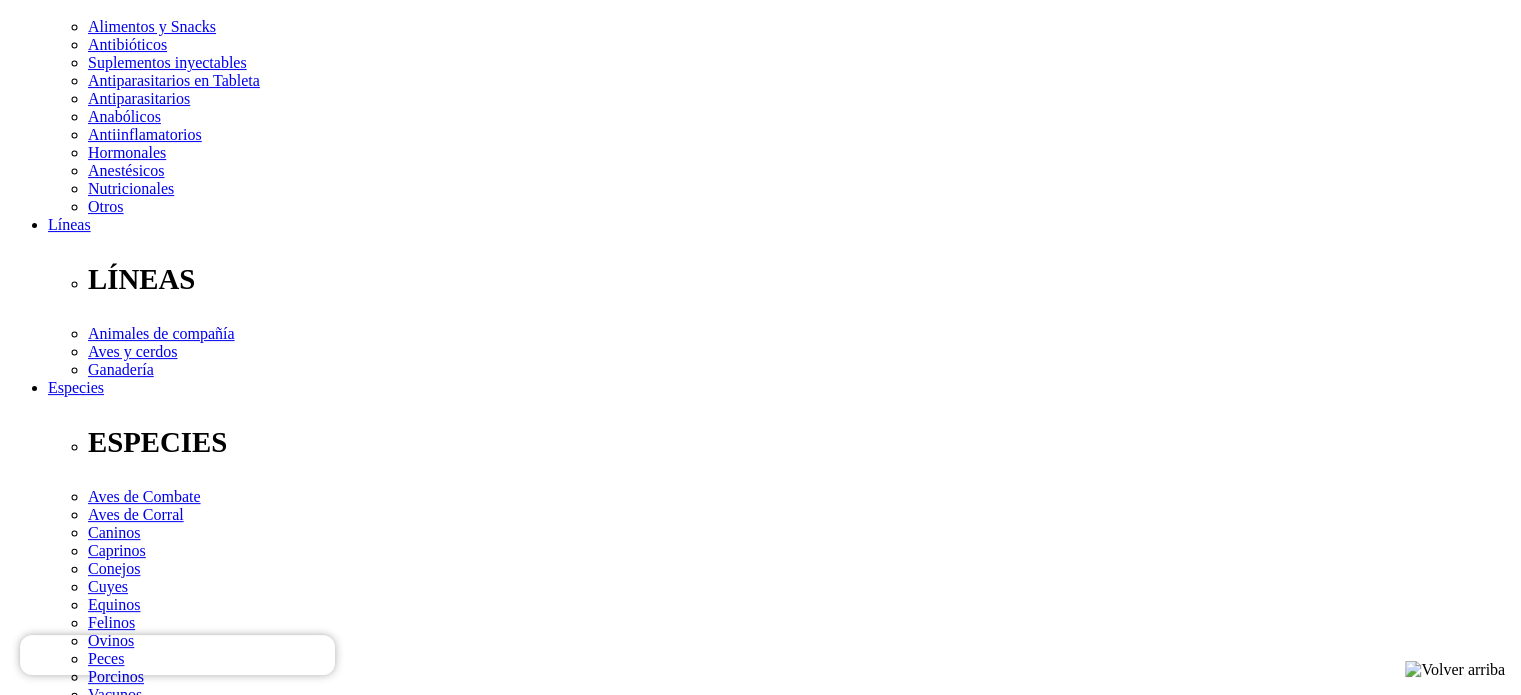 scroll, scrollTop: 416, scrollLeft: 0, axis: vertical 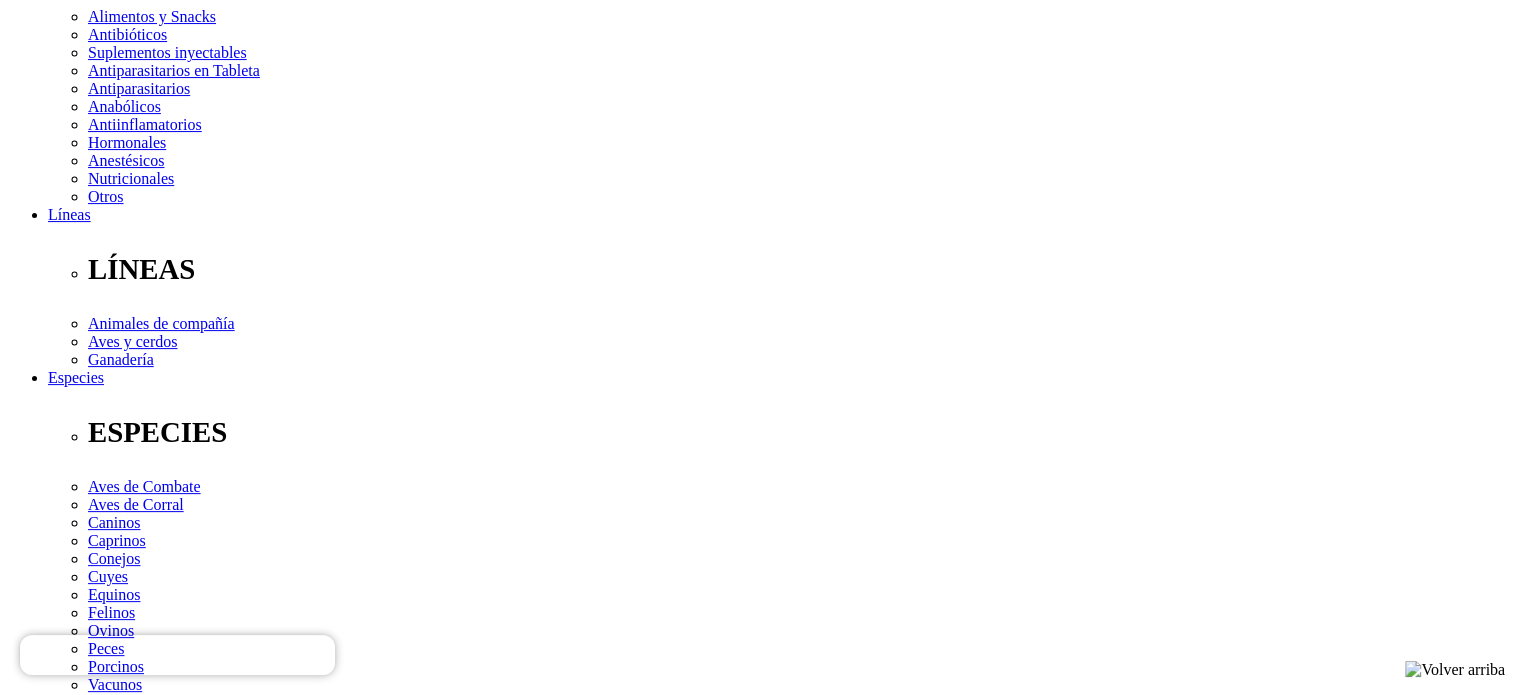 click on "Ccallo" at bounding box center (96, 2210) 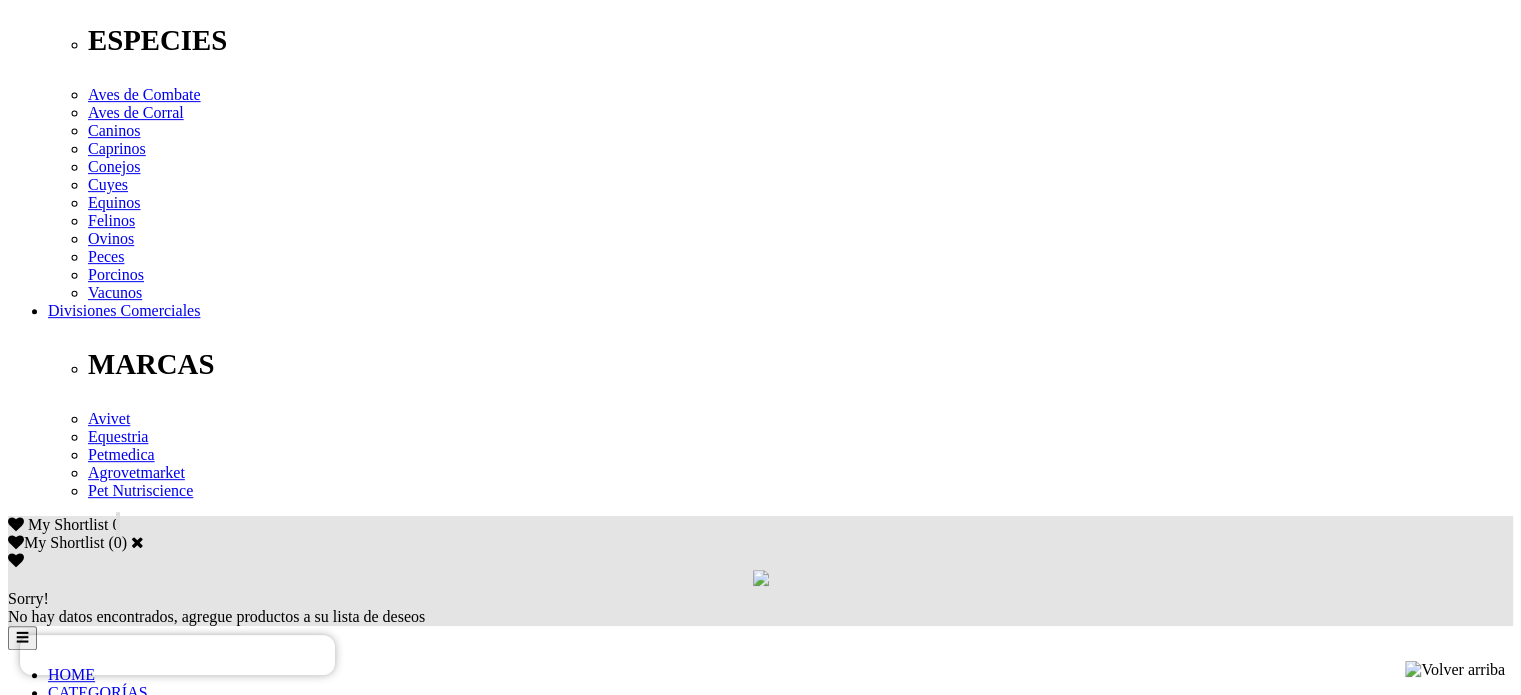 scroll, scrollTop: 816, scrollLeft: 0, axis: vertical 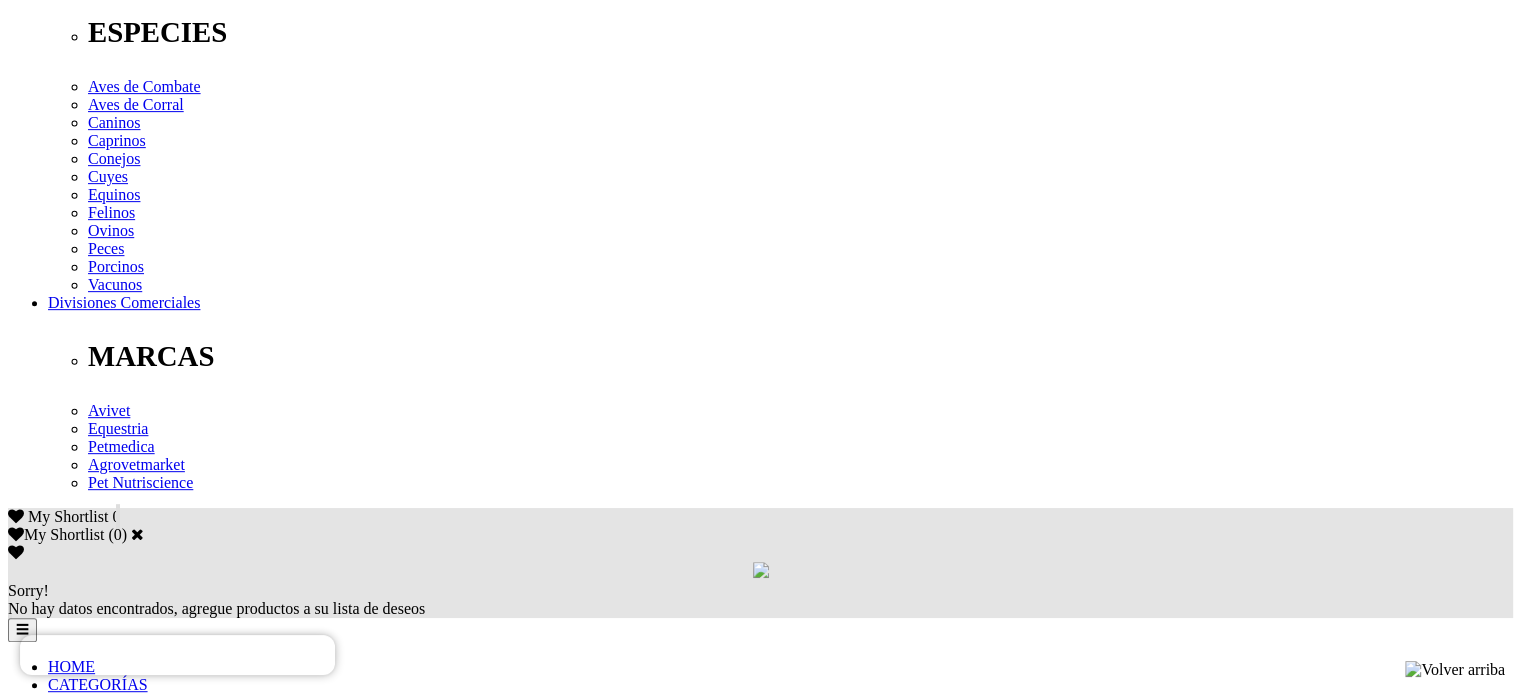click on "-- por favor, seleccione --
Avicultor
Criador de caballos
Criador de gallos
Distribuidor mayorista
Distribuidor minorista
Docente
Estudiante
Ganadero carne
Ganadero lanar
Ganadero lechero
Médico veterinario
Petshop
Porcicultor
Propietario de mascota
Otra actividad" at bounding box center (93, 1924) 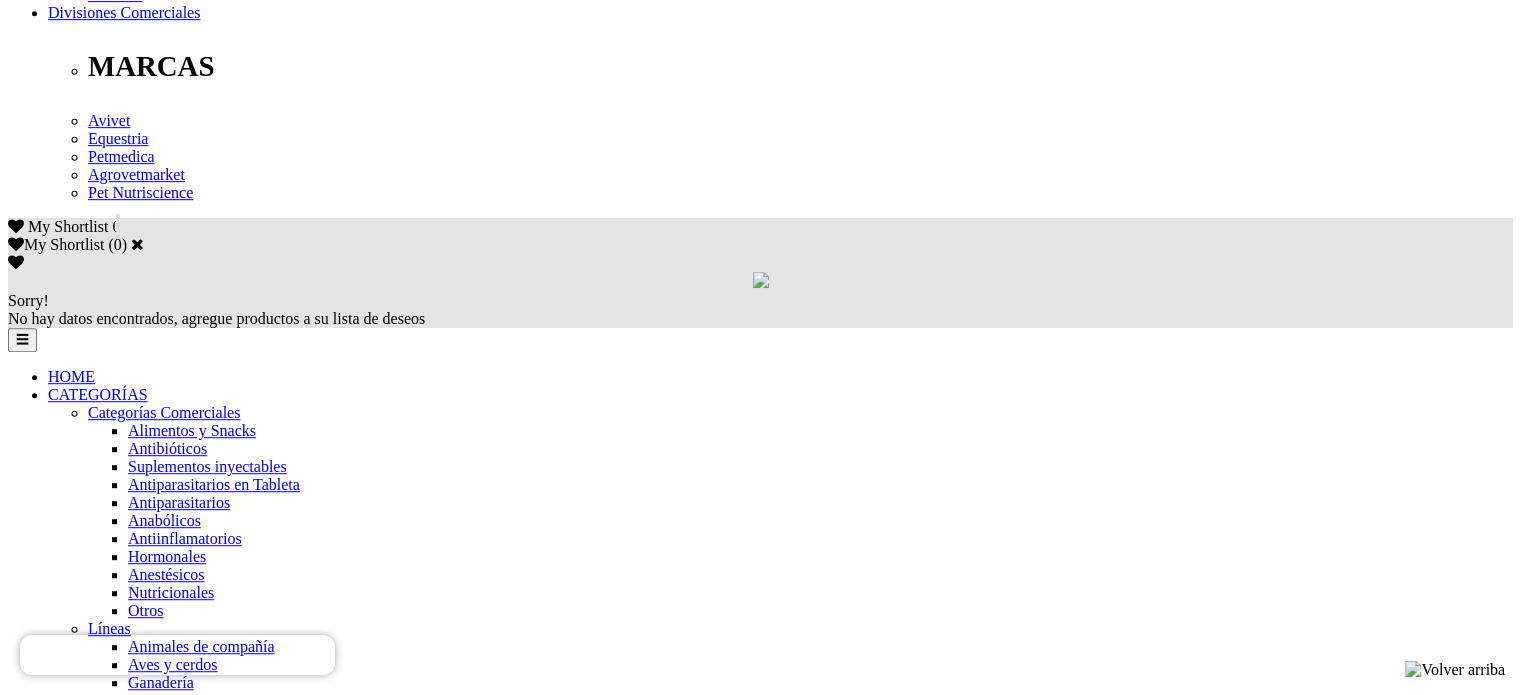 scroll, scrollTop: 1116, scrollLeft: 0, axis: vertical 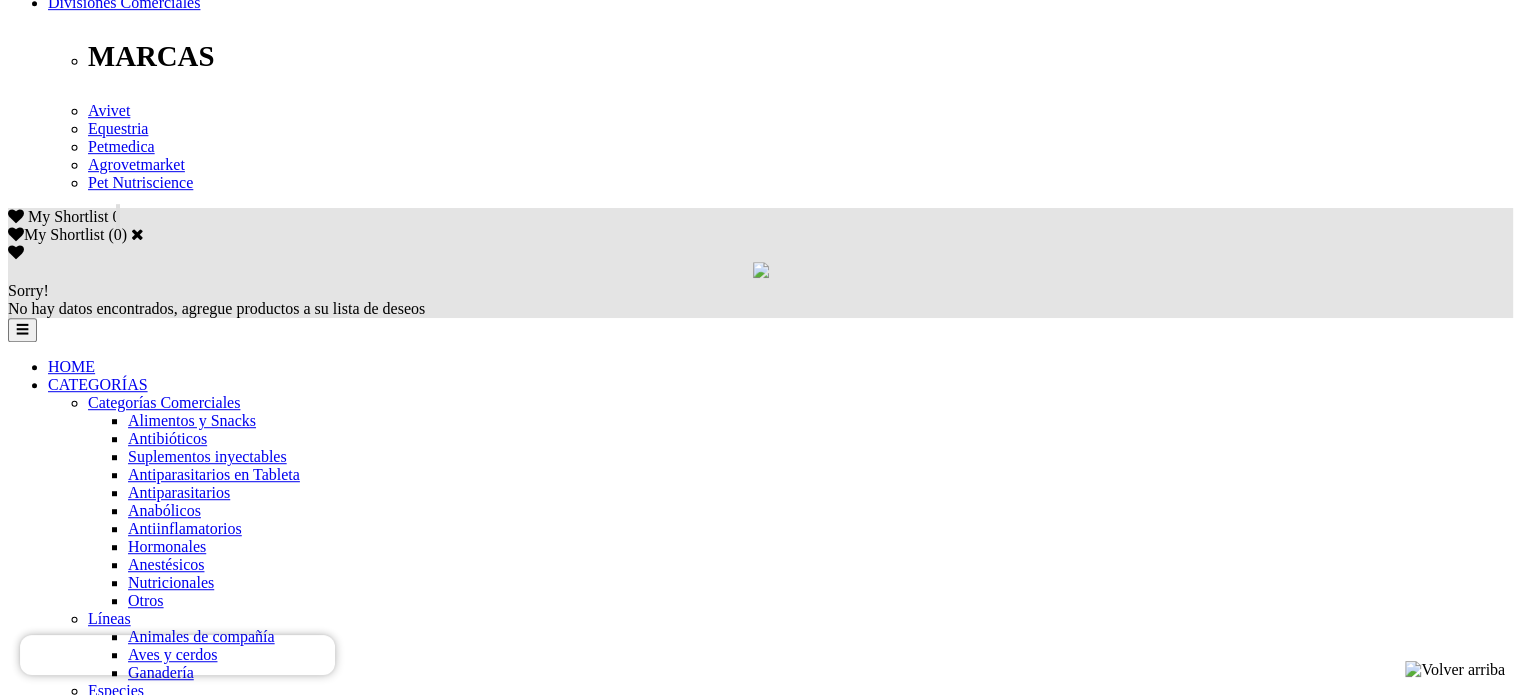 type on "17/08/1987" 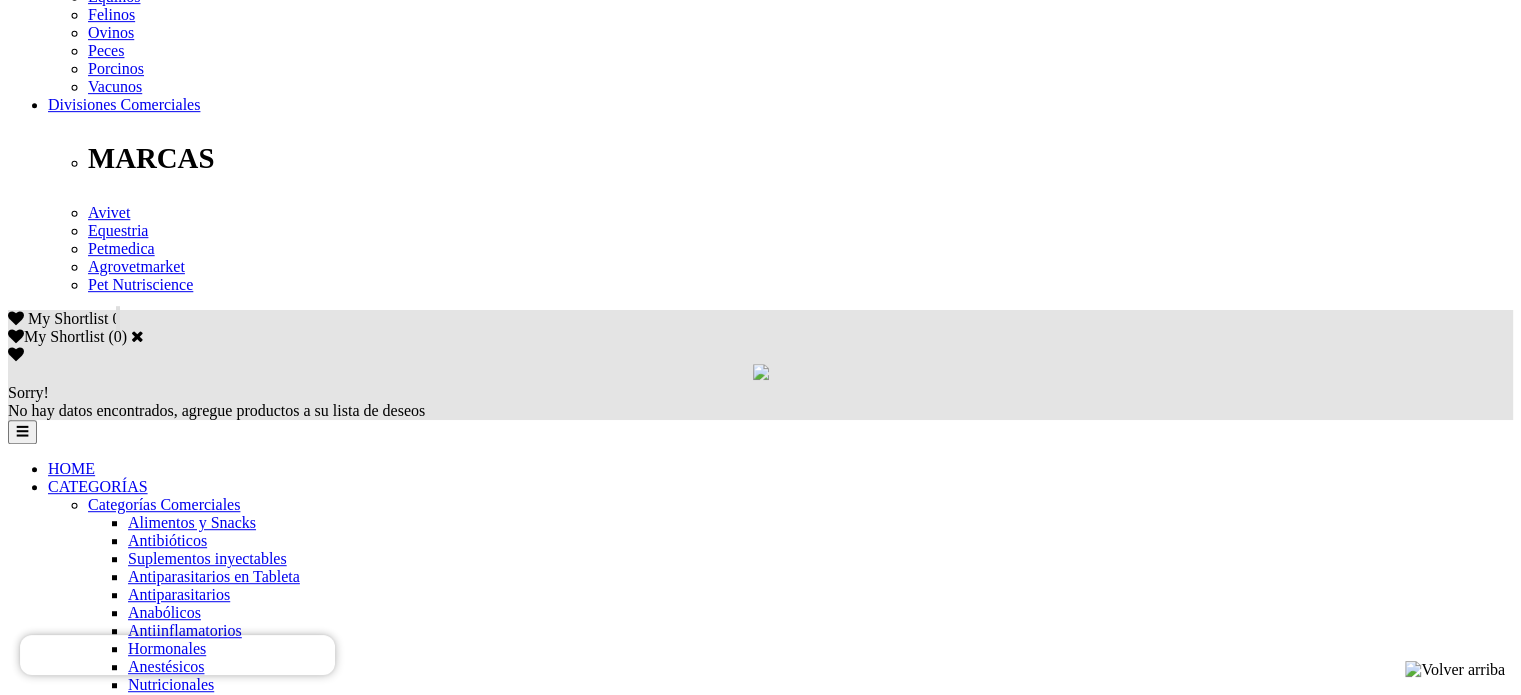 scroll, scrollTop: 916, scrollLeft: 0, axis: vertical 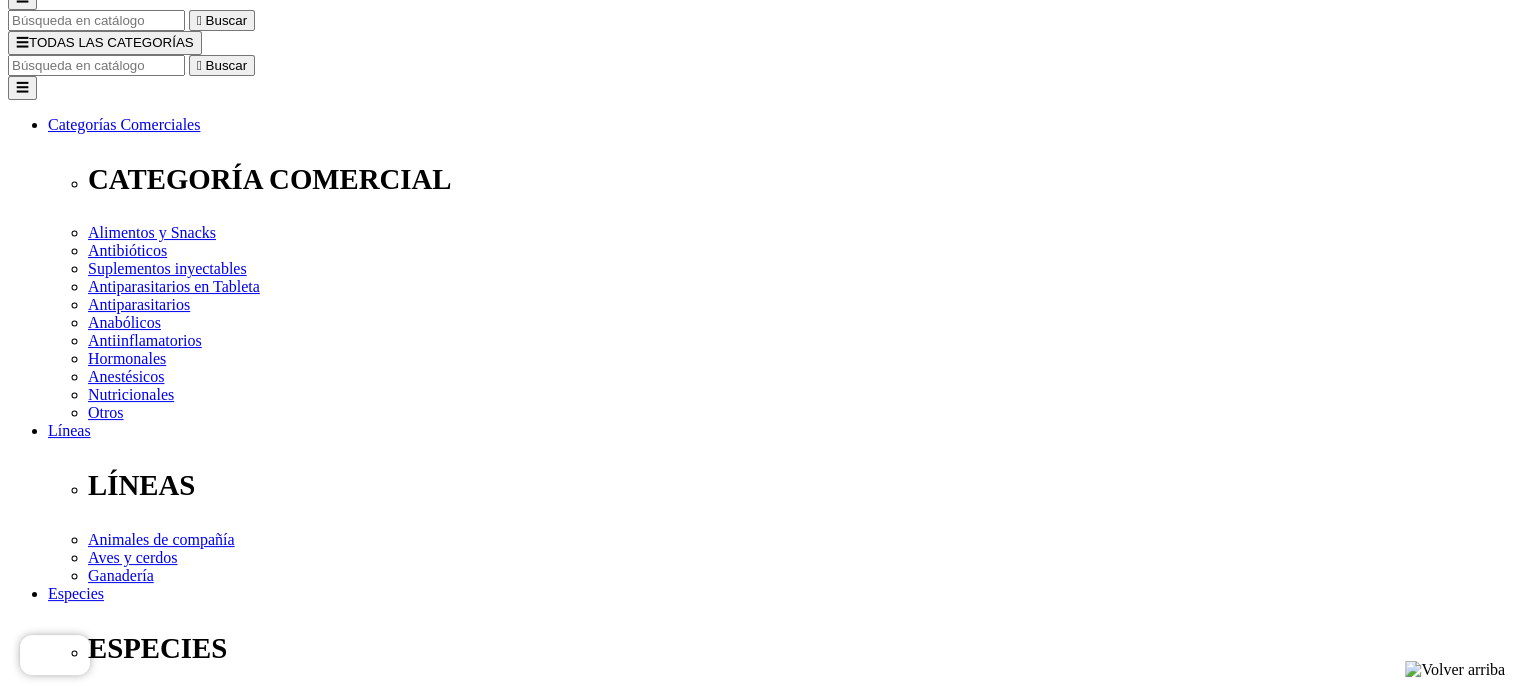 click on "-- por favor, seleccione --
AMAZONAS
ANCASH
APURIMAC
AREQUIPA
AYACUCHO
CAJAMARCA
CUSCO
HUANCAVELICA
HUANUCO
ICA
JUNIN
LA LIBERTAD
LAMBAYEQUE
LIMA
LORETO
MADRE DE DIOS
MOQUEGUA
PASCO
PIURA
PUNO
SAN MARTIN
TACNA
TUMBES
UCAYALI" at bounding box center (93, 2495) 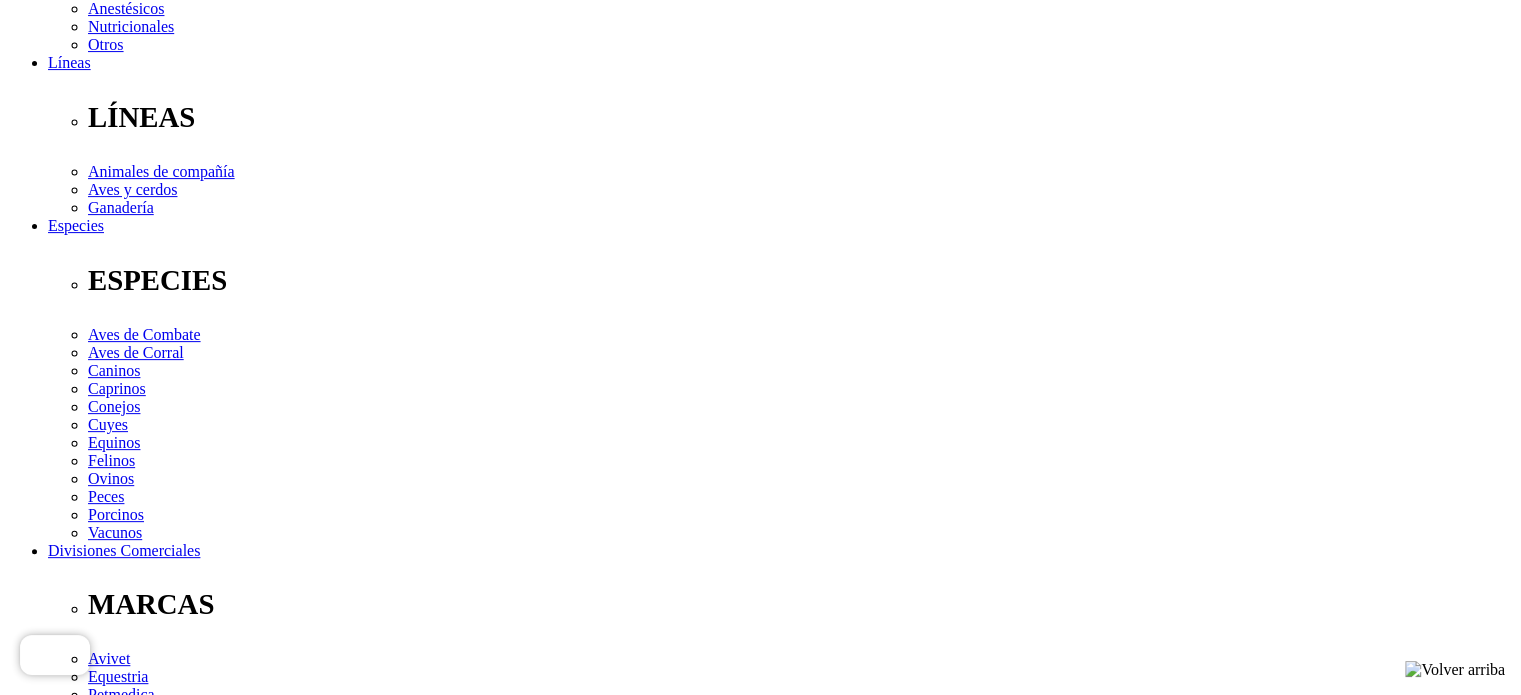 scroll, scrollTop: 584, scrollLeft: 0, axis: vertical 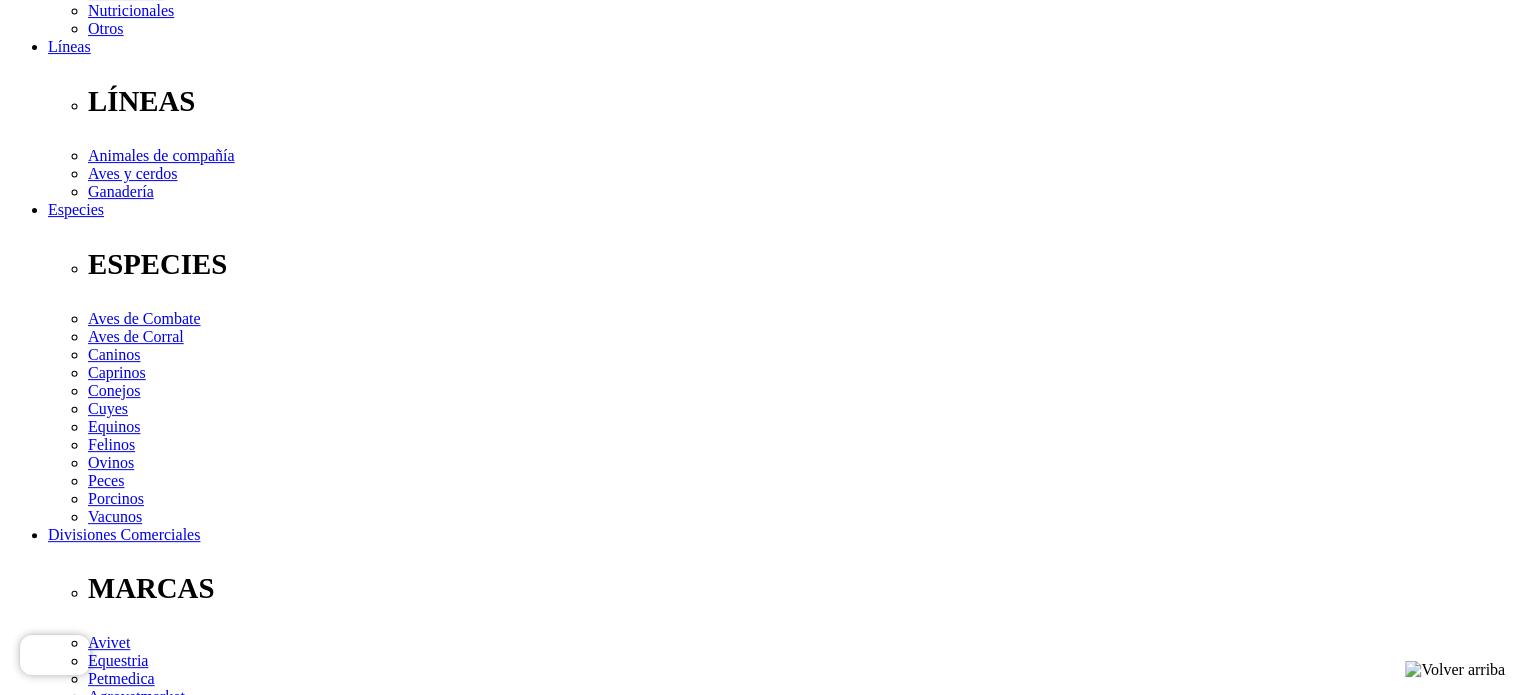 type on "Psje Glorieta Sn" 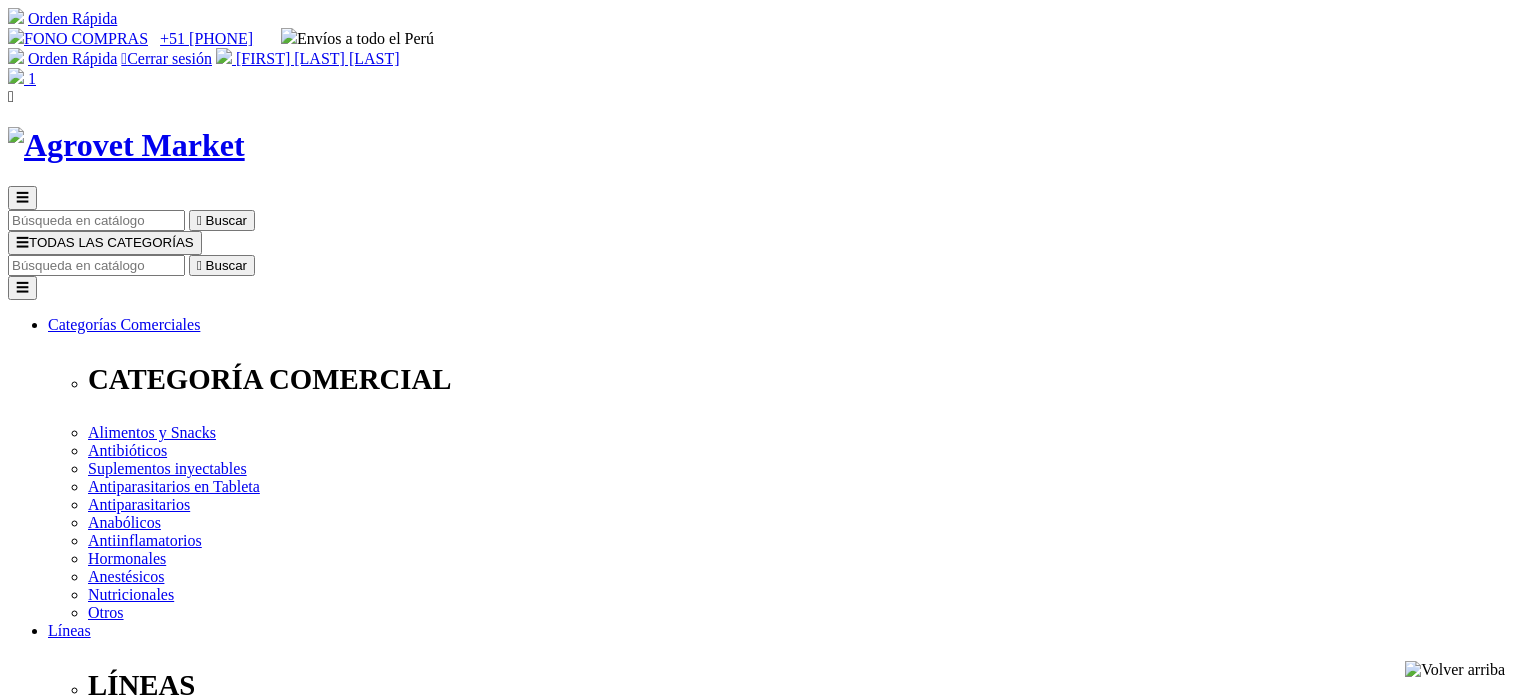 scroll, scrollTop: 0, scrollLeft: 0, axis: both 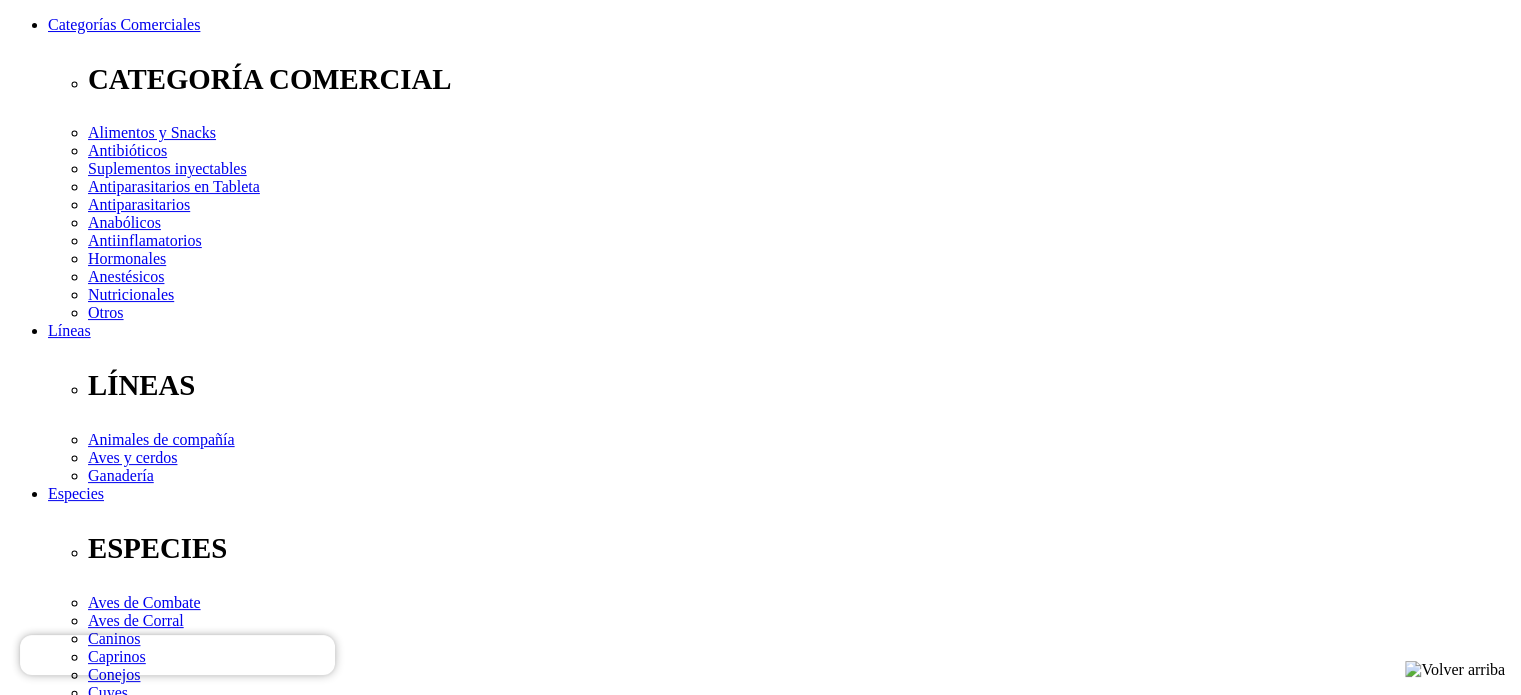 click on "Envio a domicilio
[CITY] hasta 3 días hábiles / Provincias hasta 6 días hábiles. Rango de entrega (8am - 9pm)
S/34.14." at bounding box center (19, 2897) 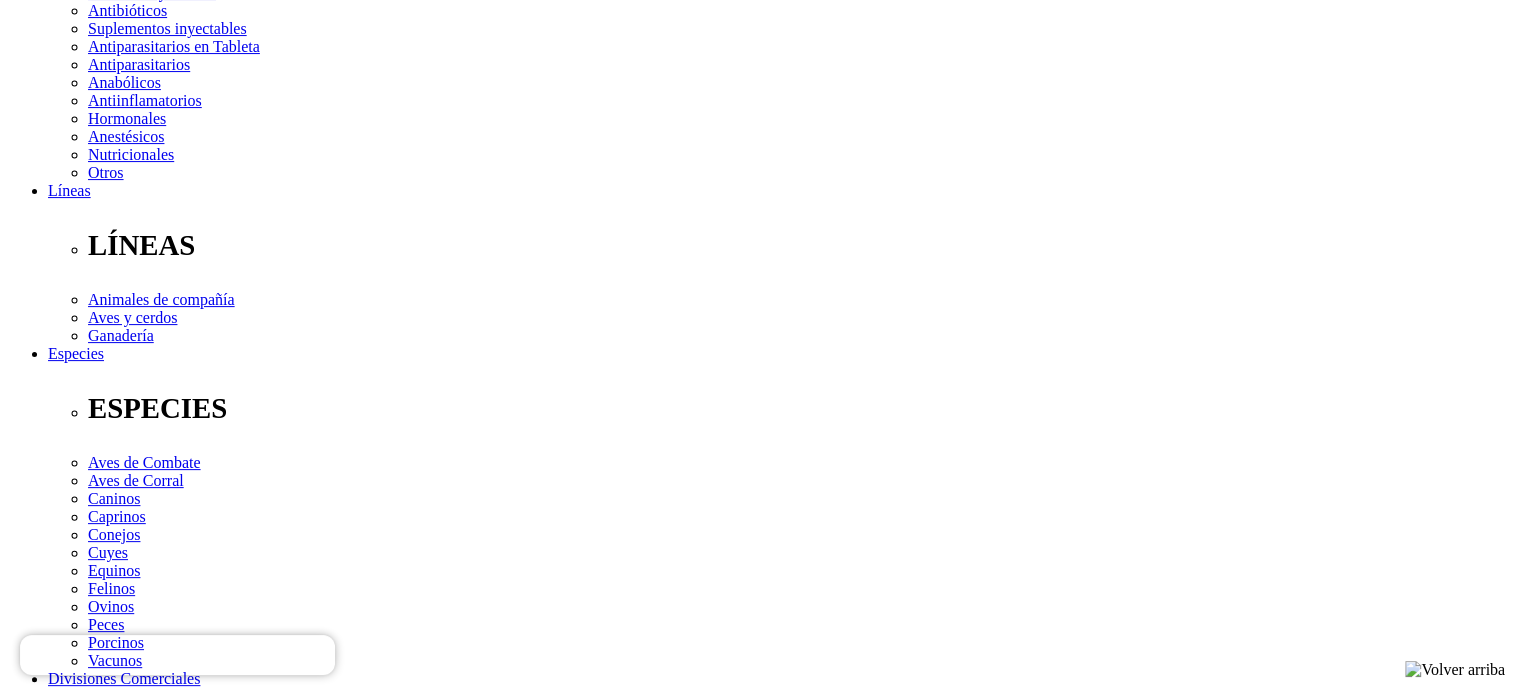 scroll, scrollTop: 446, scrollLeft: 0, axis: vertical 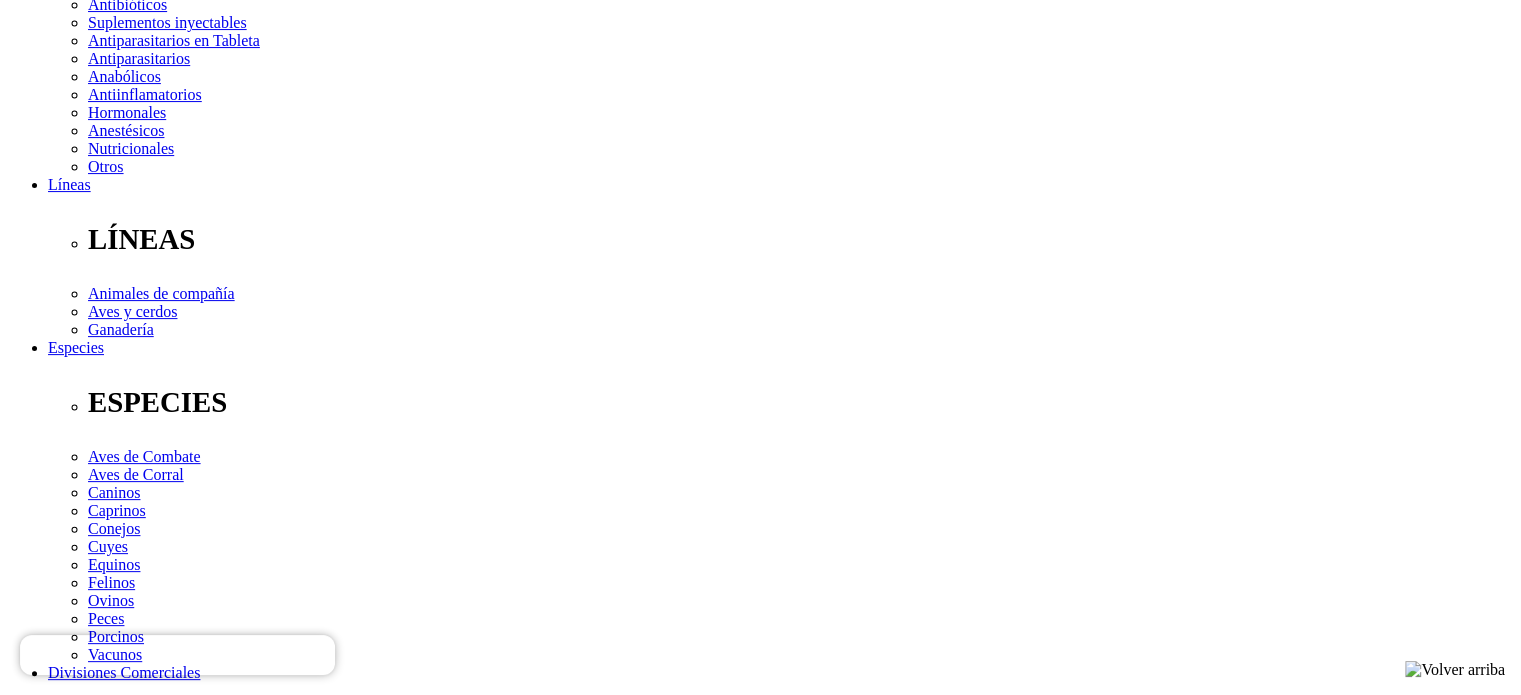 click at bounding box center [96, 3401] 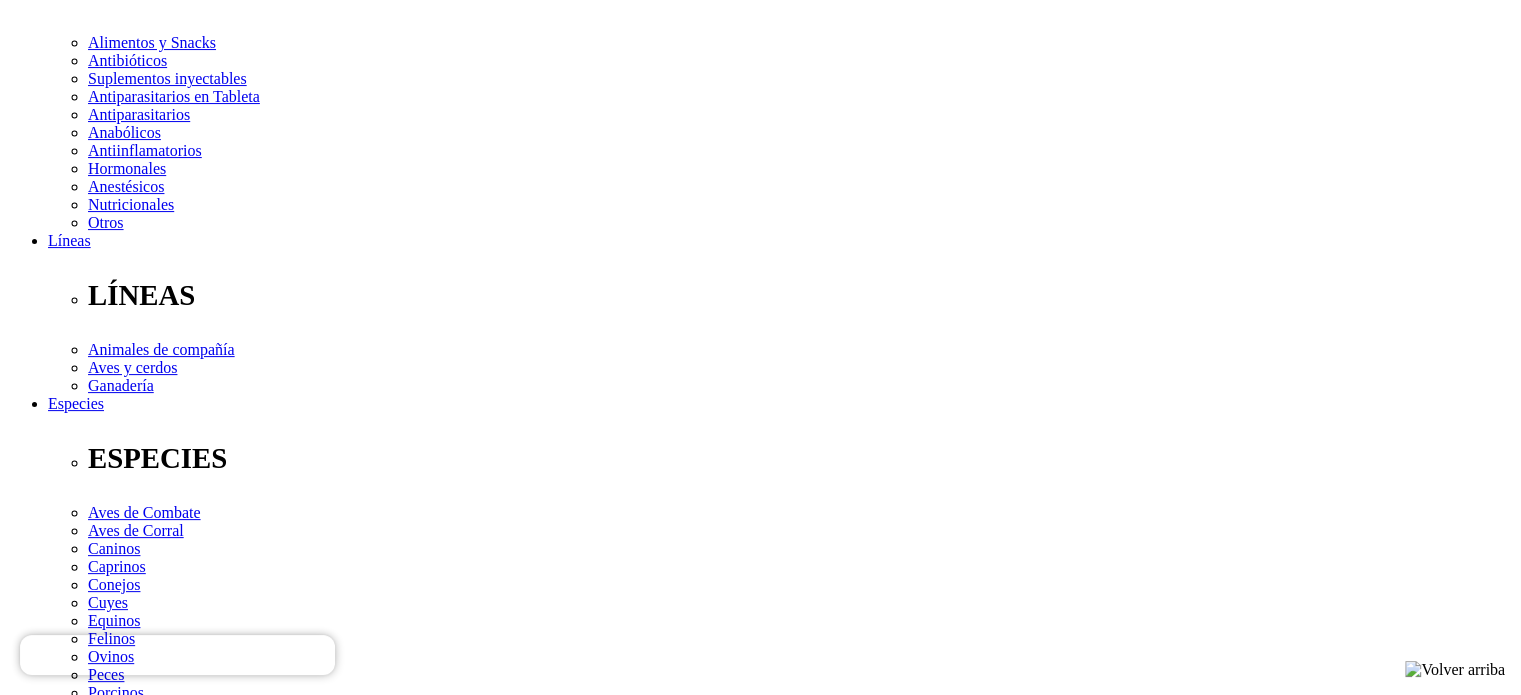 scroll, scrollTop: 446, scrollLeft: 0, axis: vertical 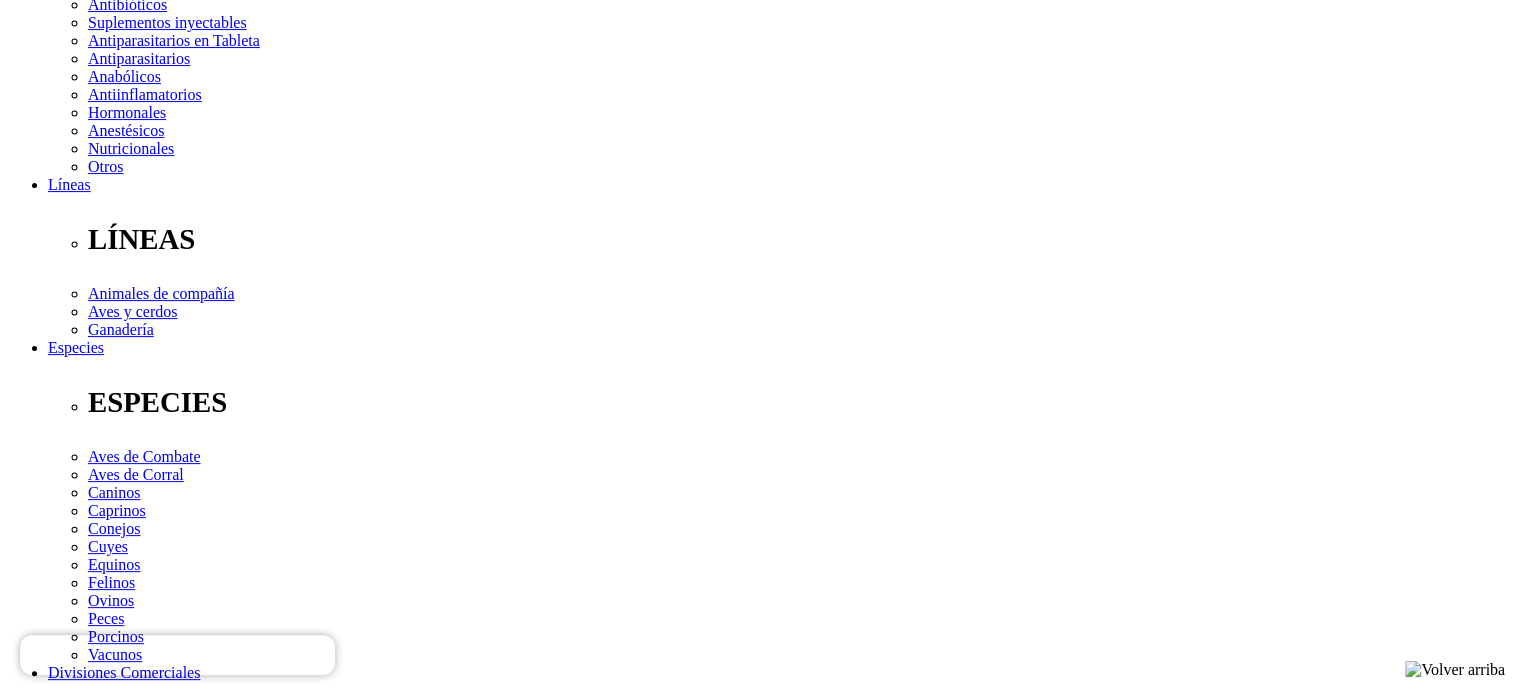 click on "Continuar" at bounding box center (45, 3042) 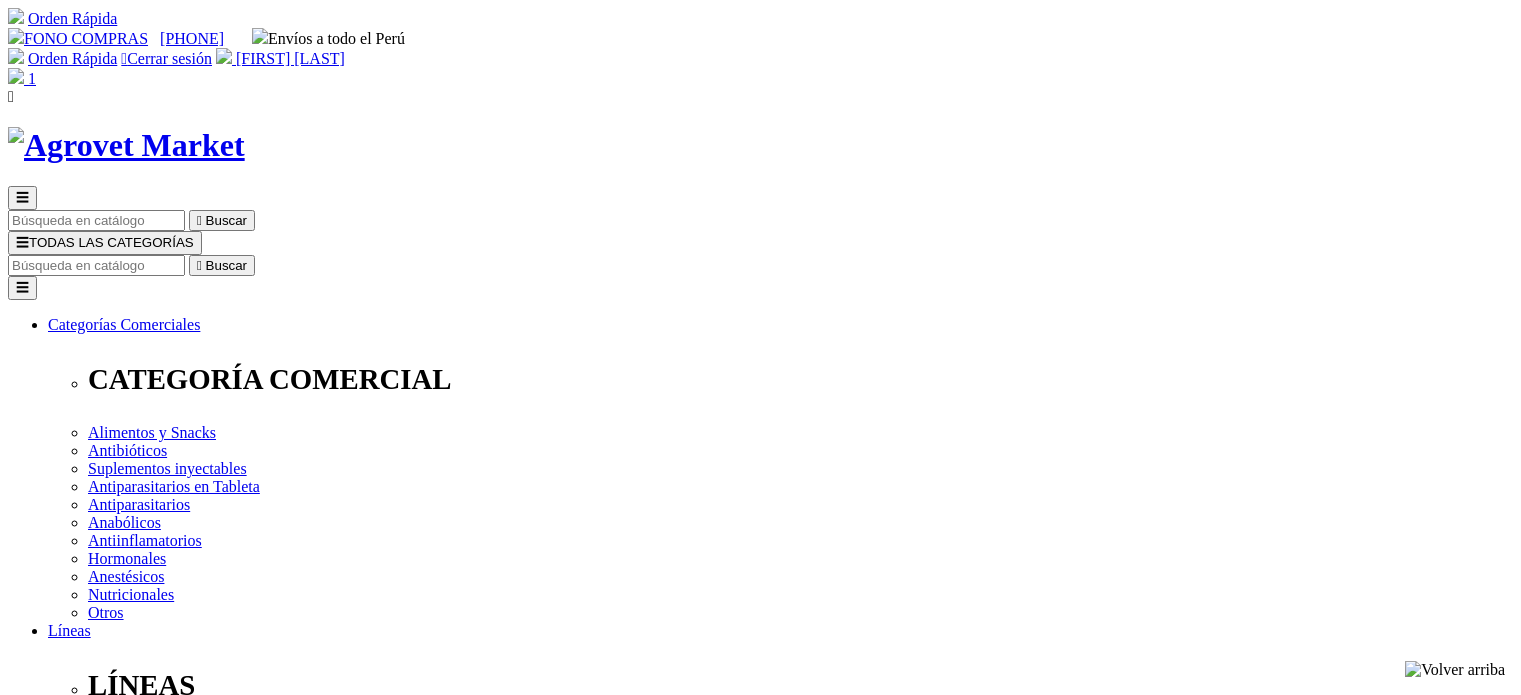 scroll, scrollTop: 0, scrollLeft: 0, axis: both 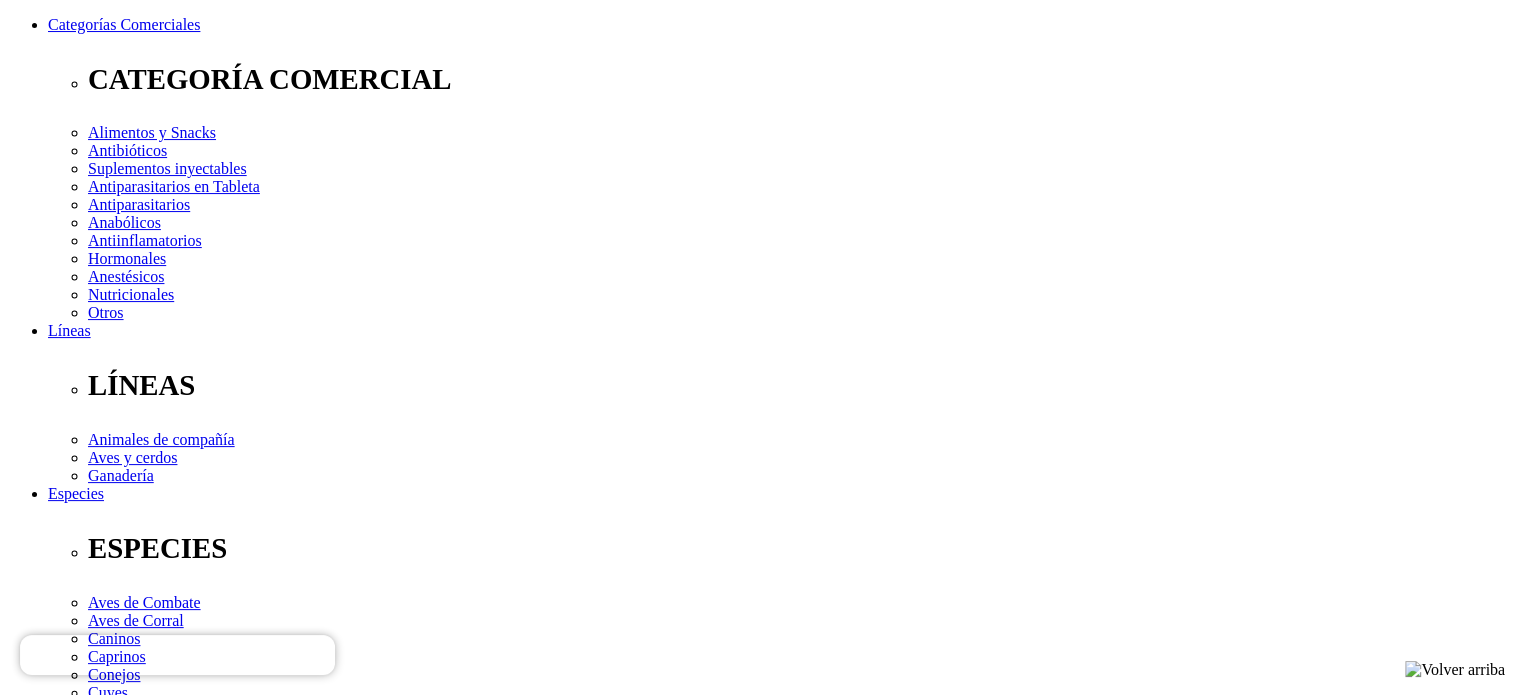 click on "Estoy de acuerdo con los  términos del servicio  y los acepto sin reservas." at bounding box center (58, 3324) 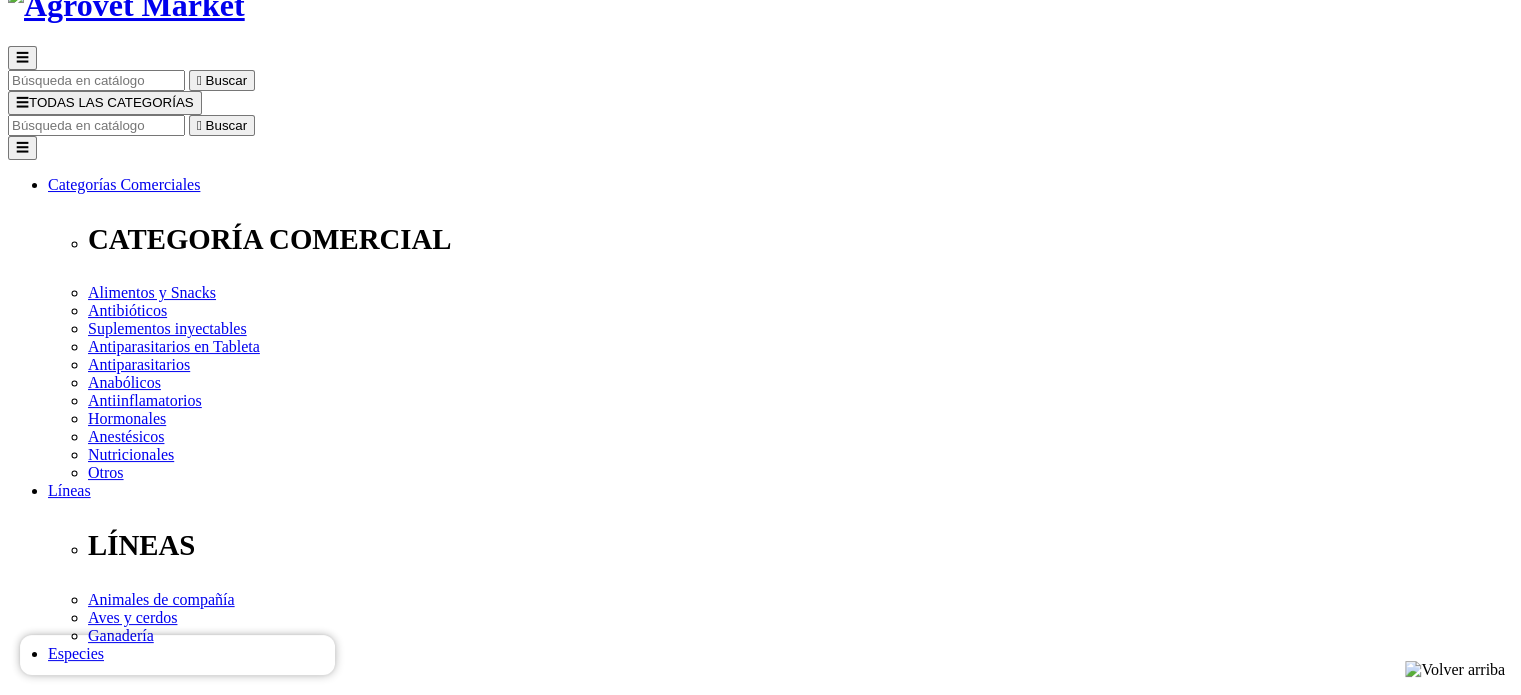 scroll, scrollTop: 0, scrollLeft: 0, axis: both 